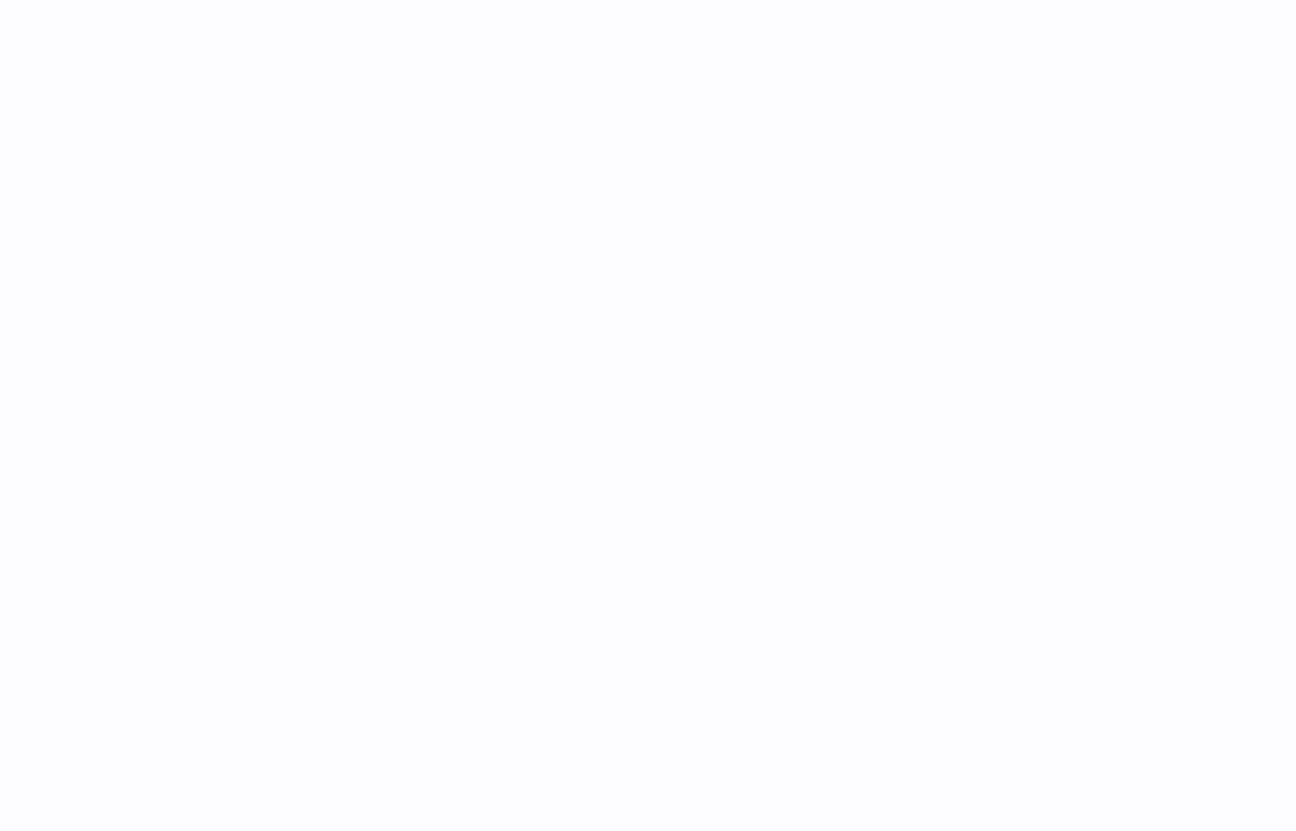 scroll, scrollTop: 0, scrollLeft: 0, axis: both 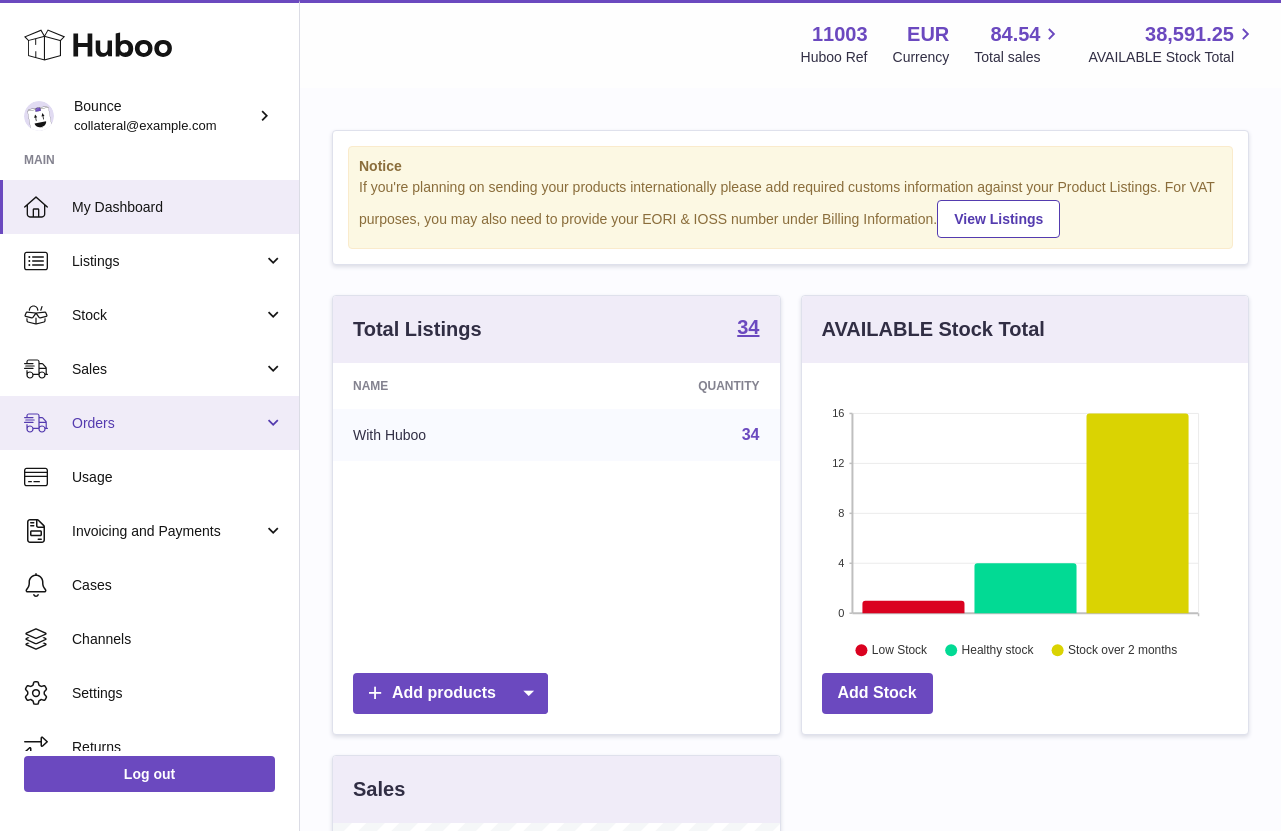 click on "Orders" at bounding box center [167, 423] 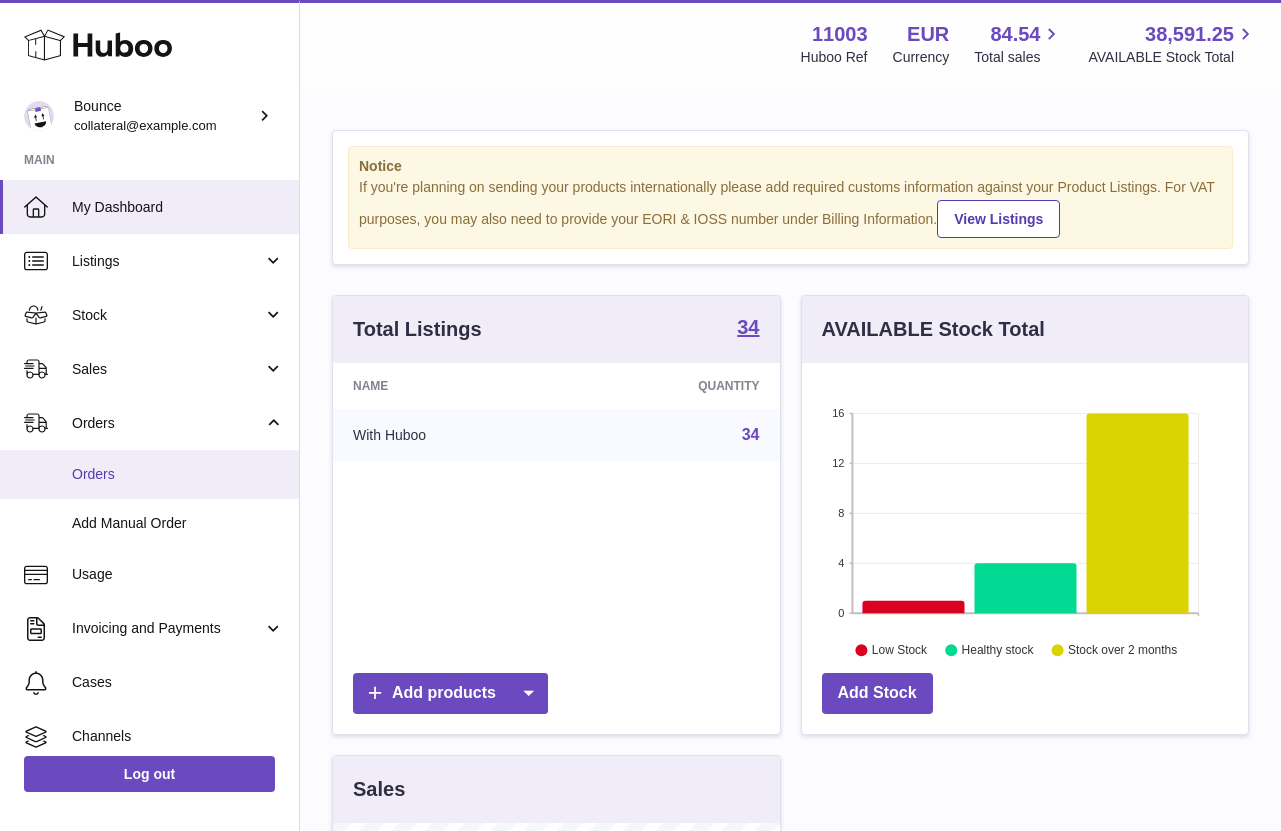 click on "Orders" at bounding box center (178, 474) 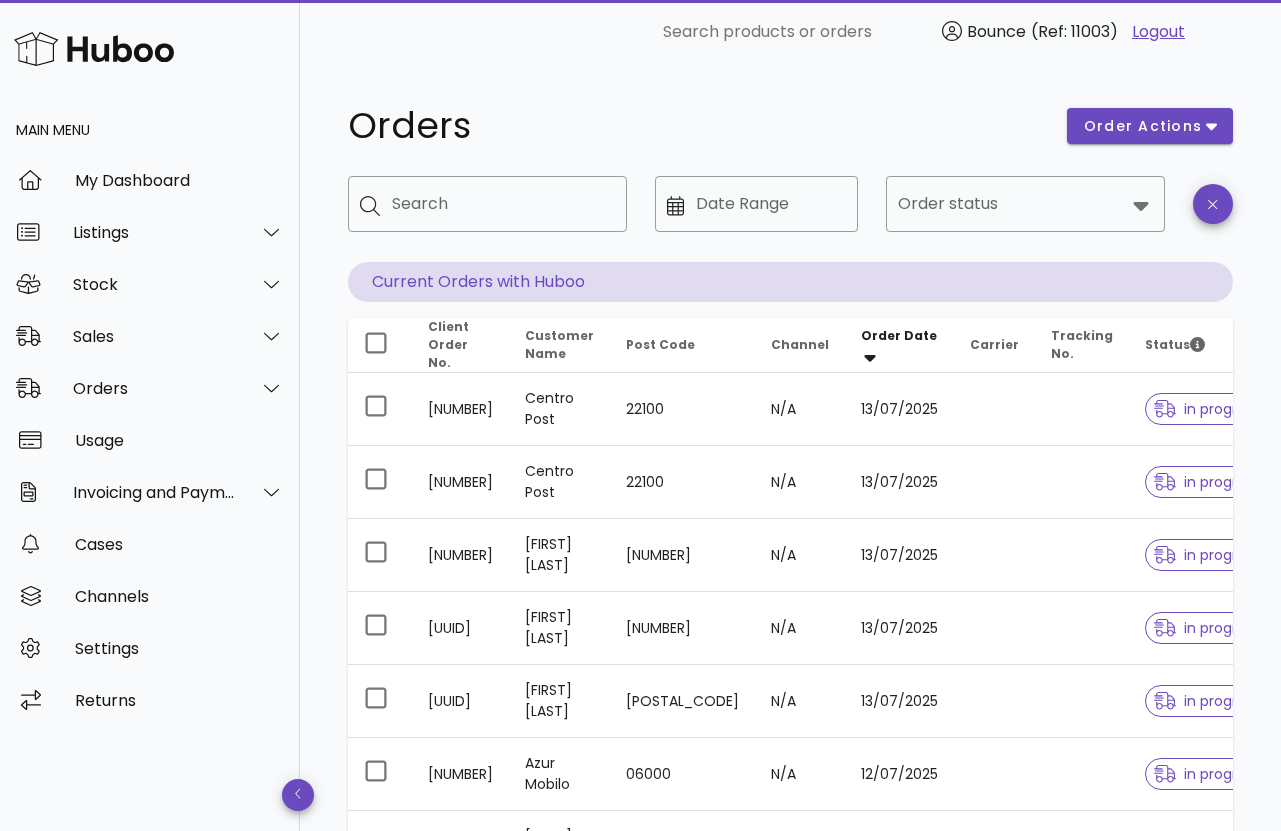 scroll, scrollTop: 0, scrollLeft: 0, axis: both 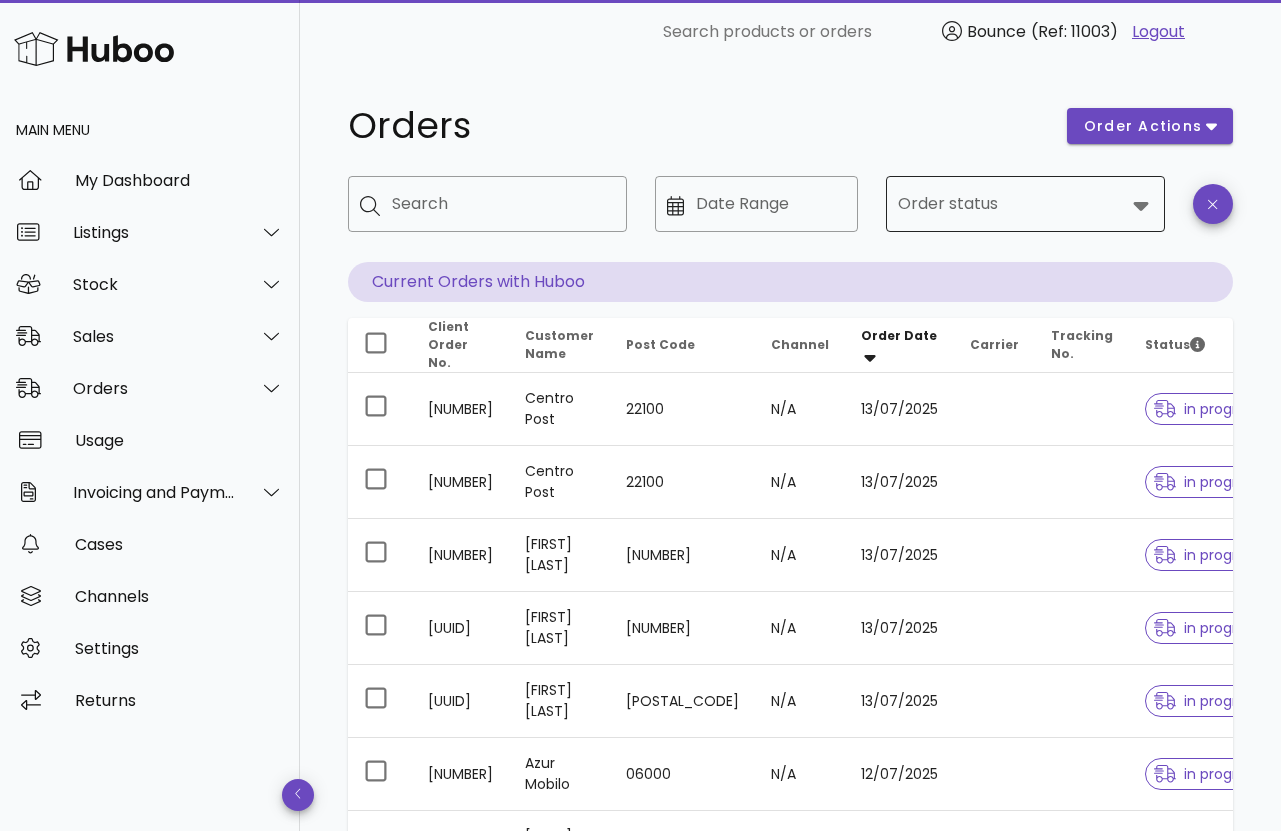 click on "Order status" at bounding box center (1011, 204) 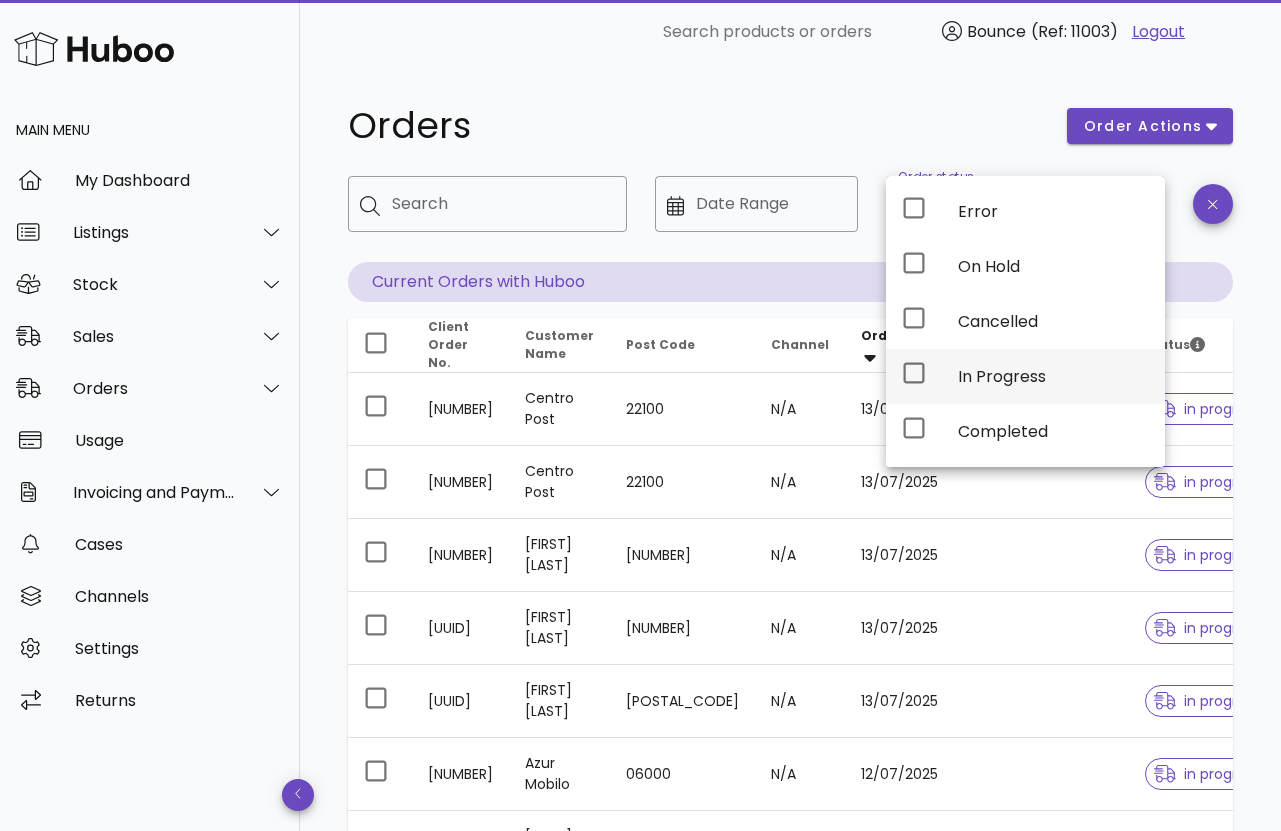 click on "In Progress" at bounding box center (1053, 376) 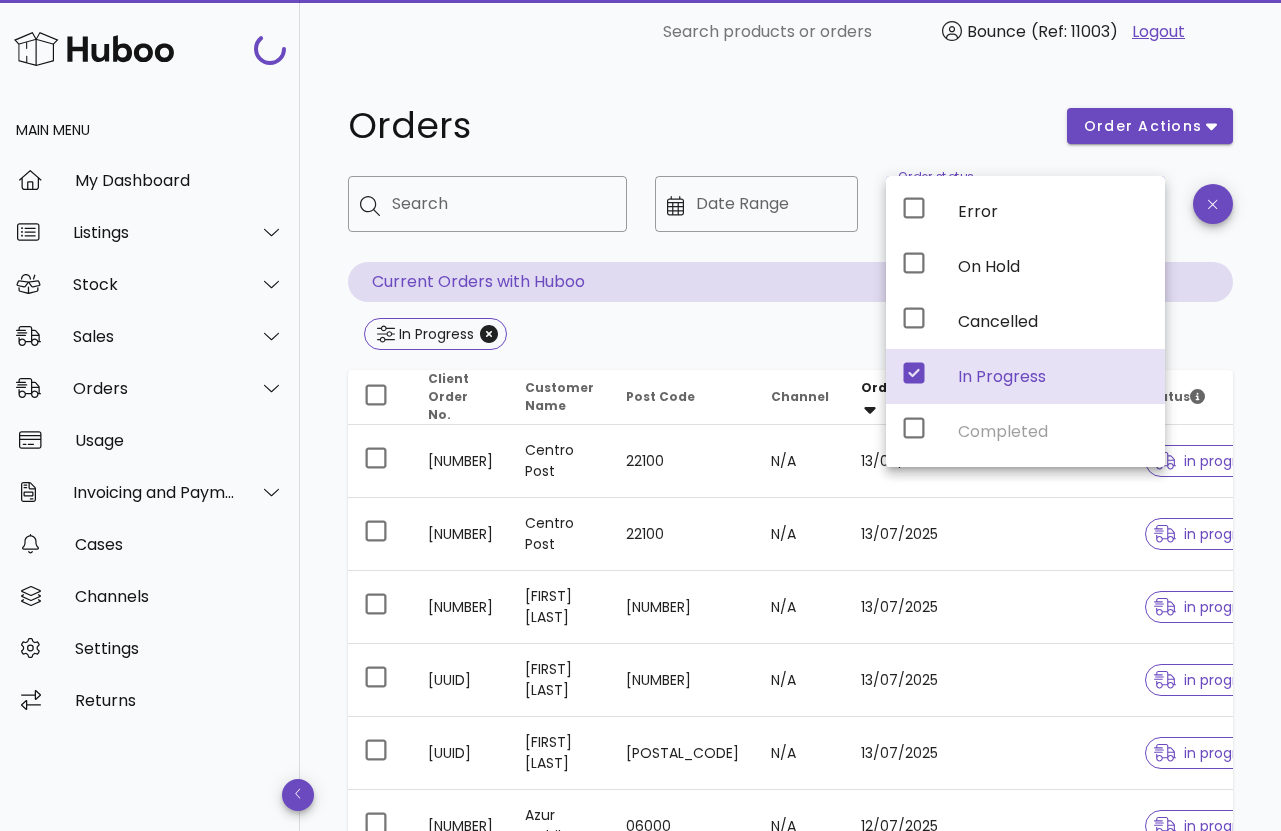 click on "[FIRST] [LAST] [POSTAL_CODE] [DATE] [FIRST] [LAST] [POSTAL_CODE] [DATE] [FIRST] [LAST] [POSTAL_CODE] [DATE] [FIRST] [LAST] [POSTAL_CODE] [DATE] [FIRST] [LAST] [POSTAL_CODE] [DATE] [FIRST] [LAST] [POSTAL_CODE] [DATE] [FIRST] [LAST] [POSTAL_CODE] [DATE] [FIRST] [LAST] [POSTAL_CODE] [DATE] [FIRST] [LAST] [POSTAL_CODE] [DATE]" at bounding box center [790, 719] 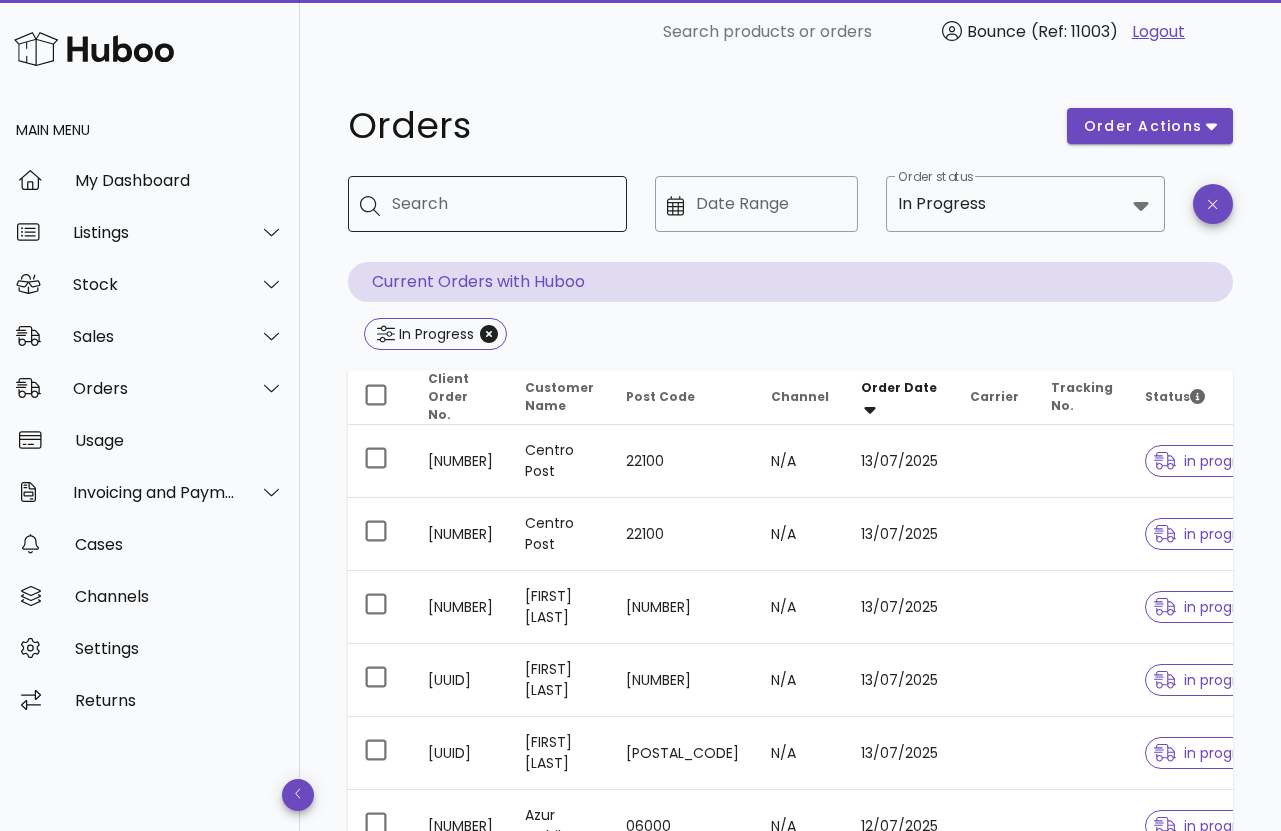click on "Search" at bounding box center (501, 204) 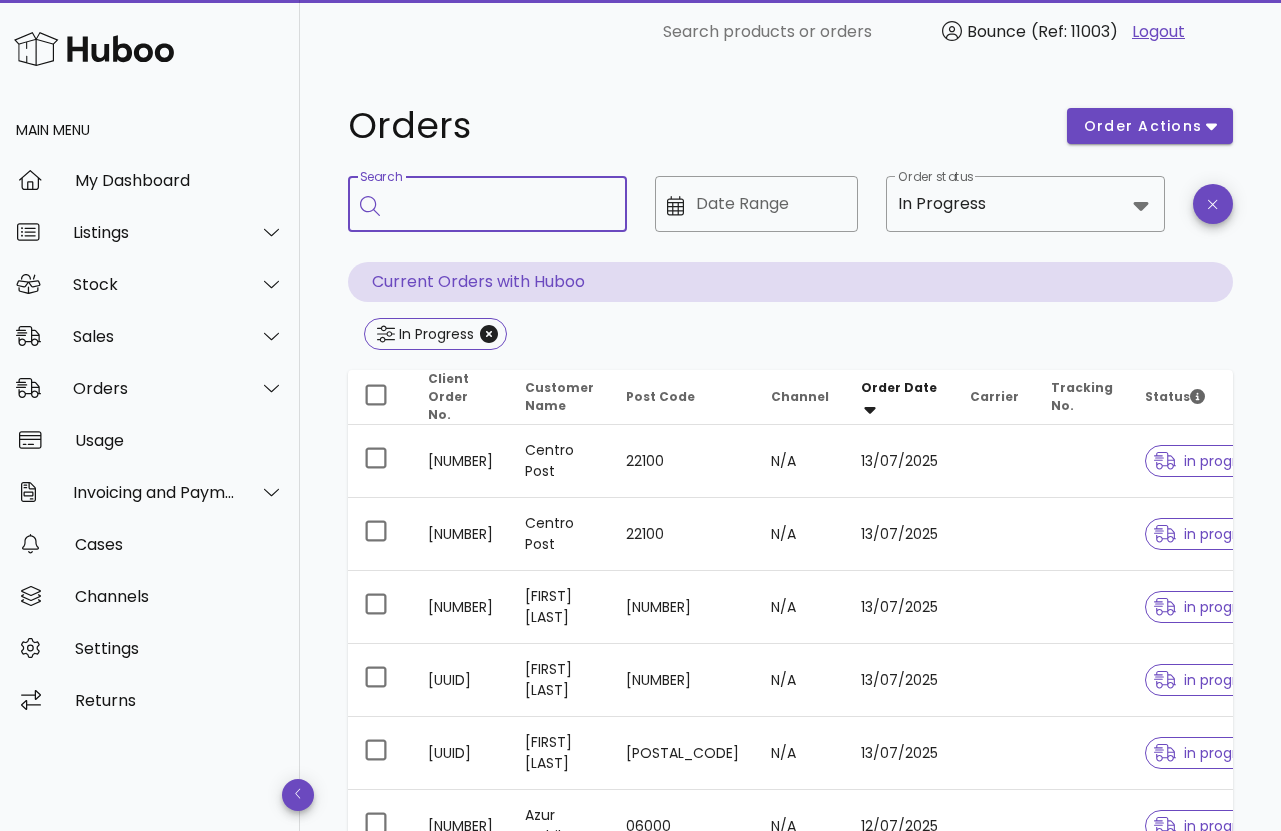 paste on "**********" 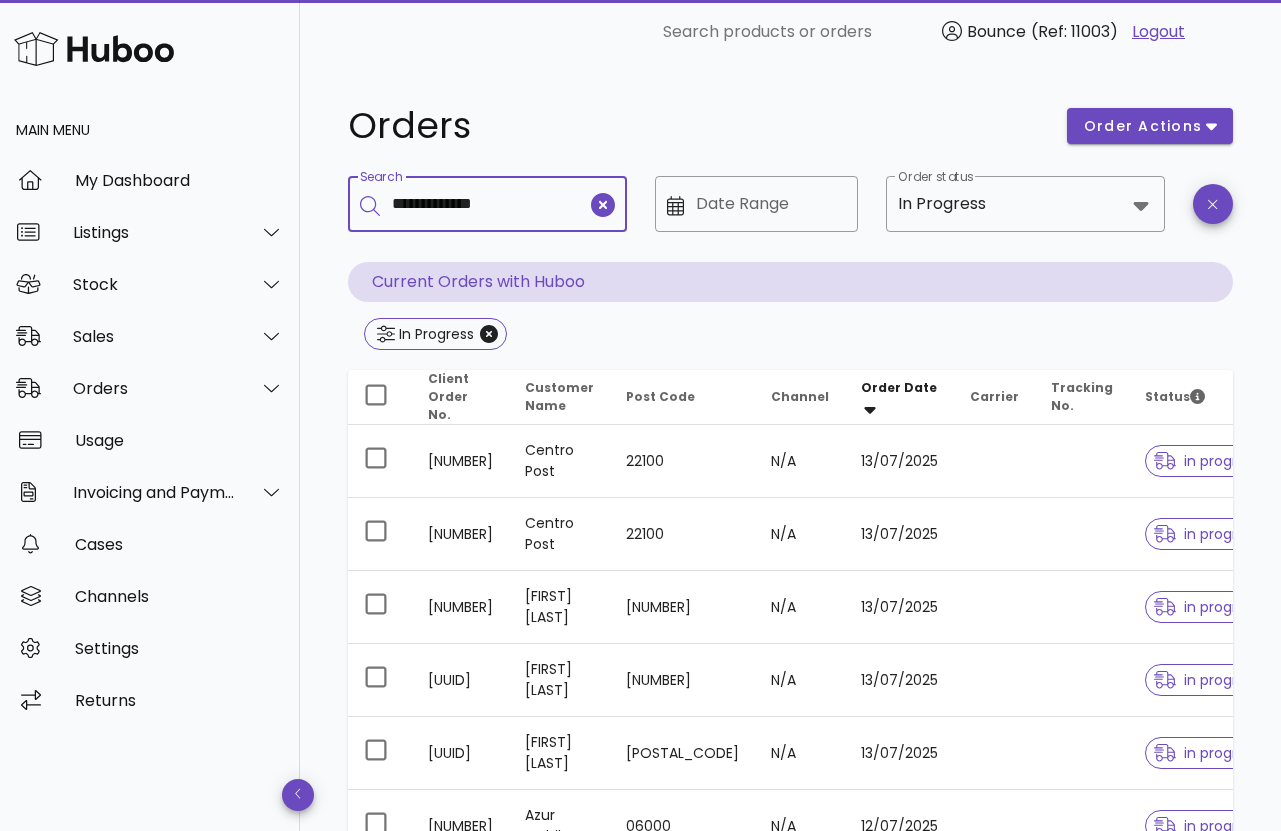 type on "**********" 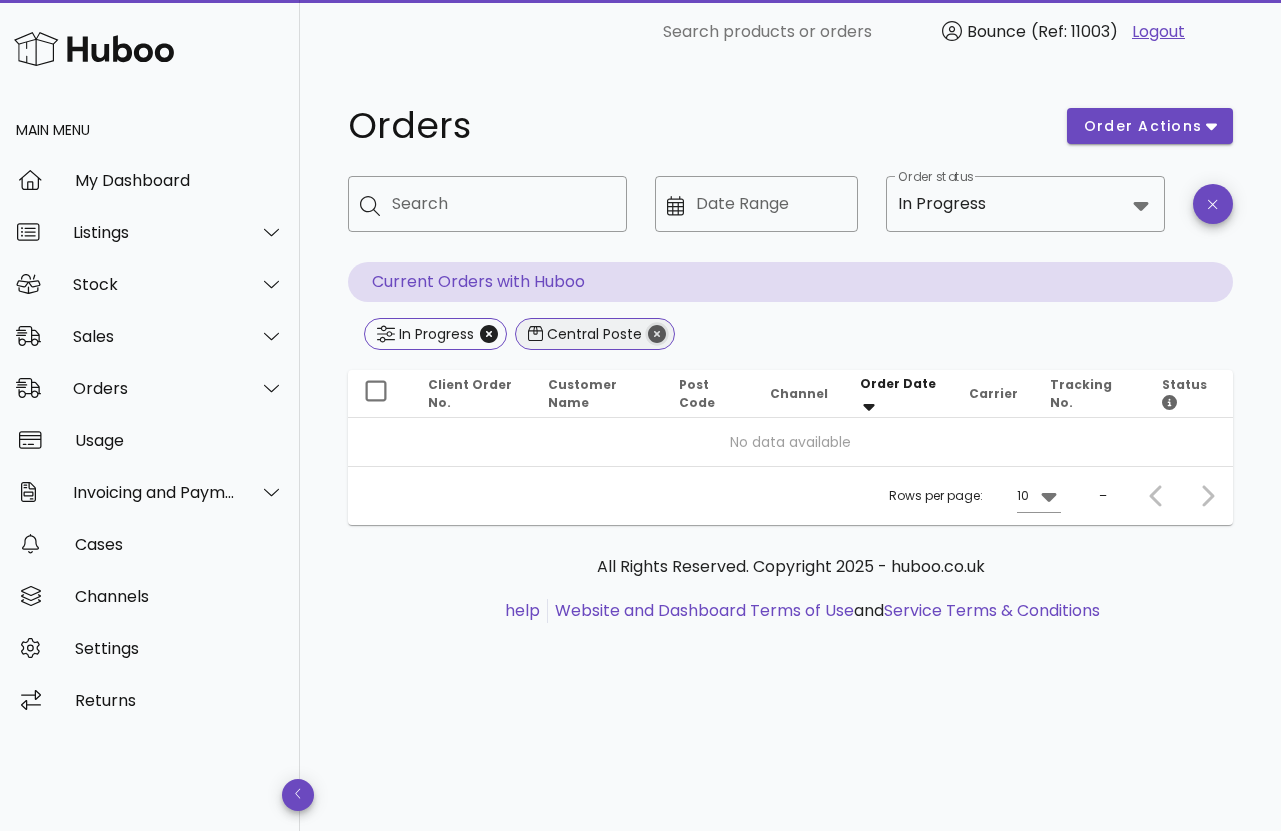 click 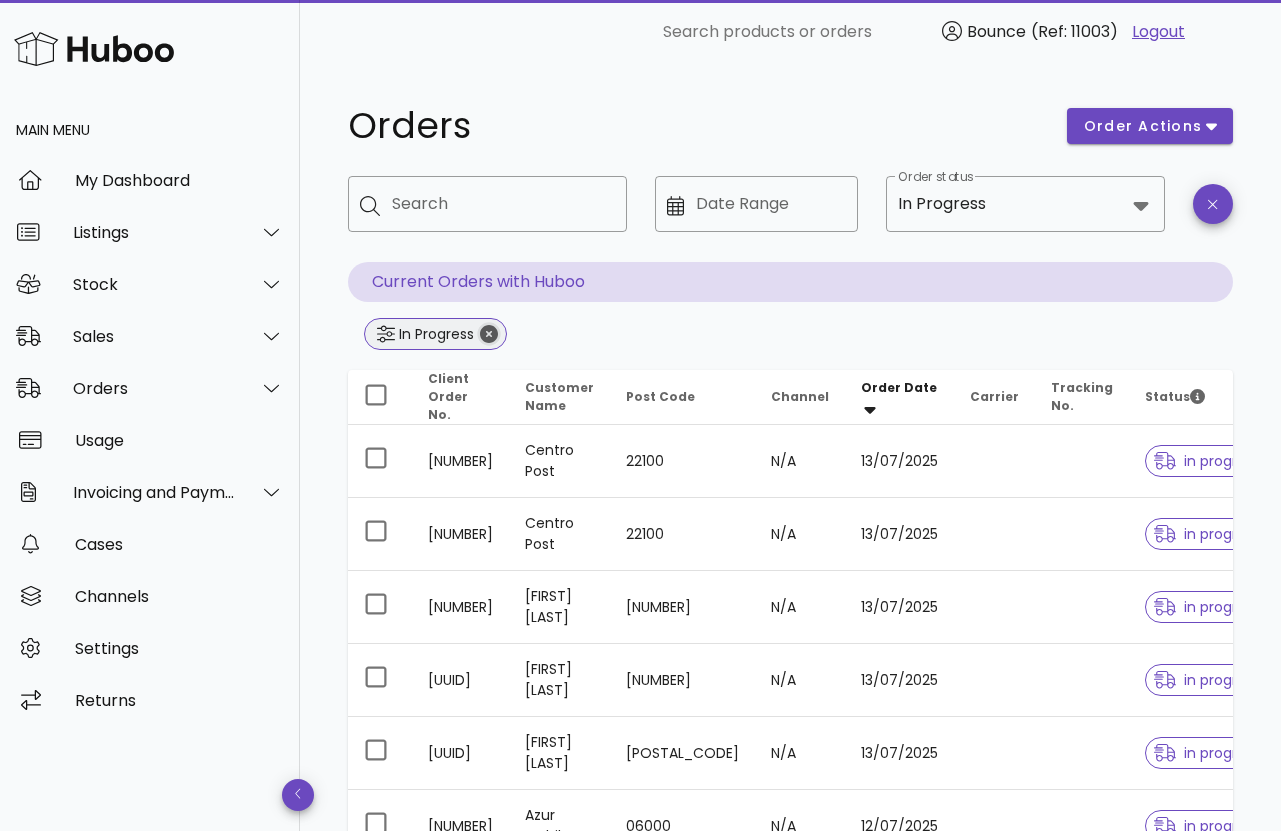 click 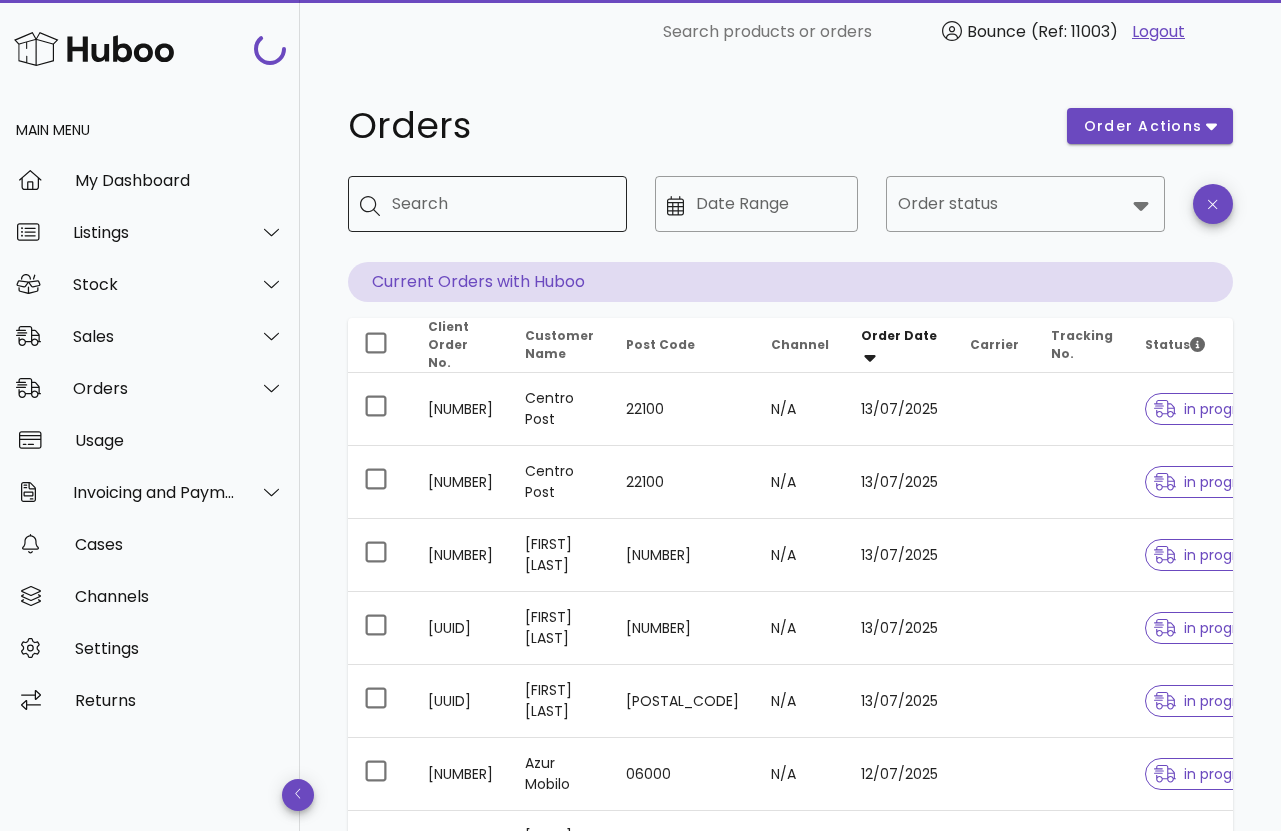 click on "Search" at bounding box center (501, 204) 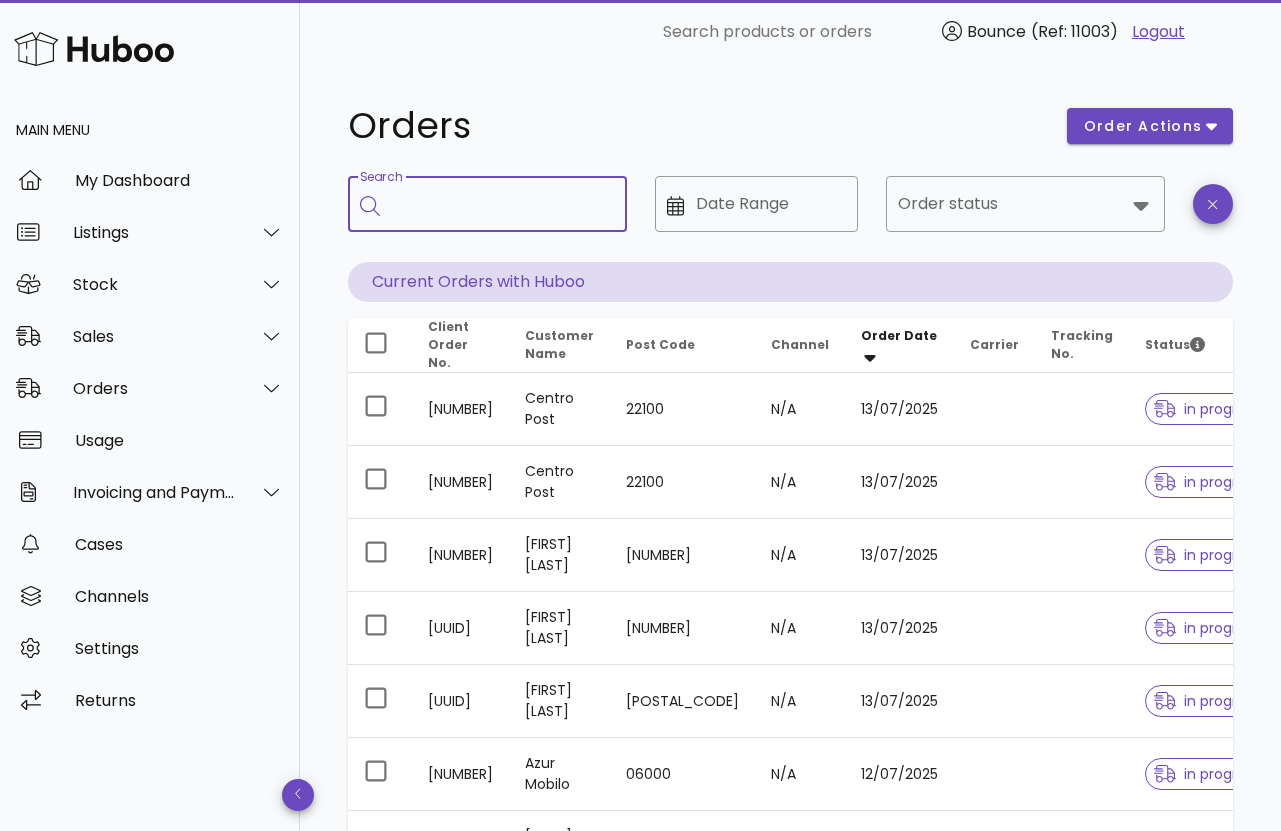 paste on "**********" 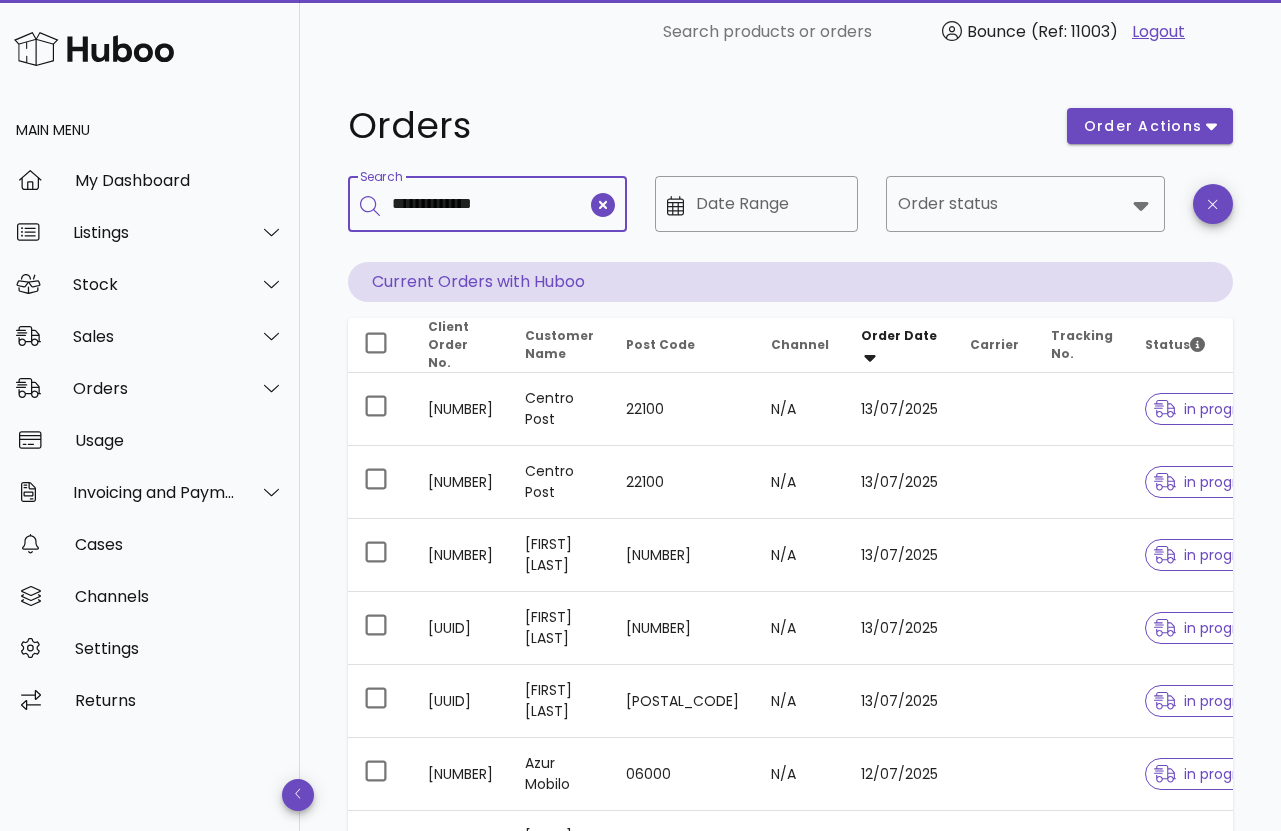 type on "**********" 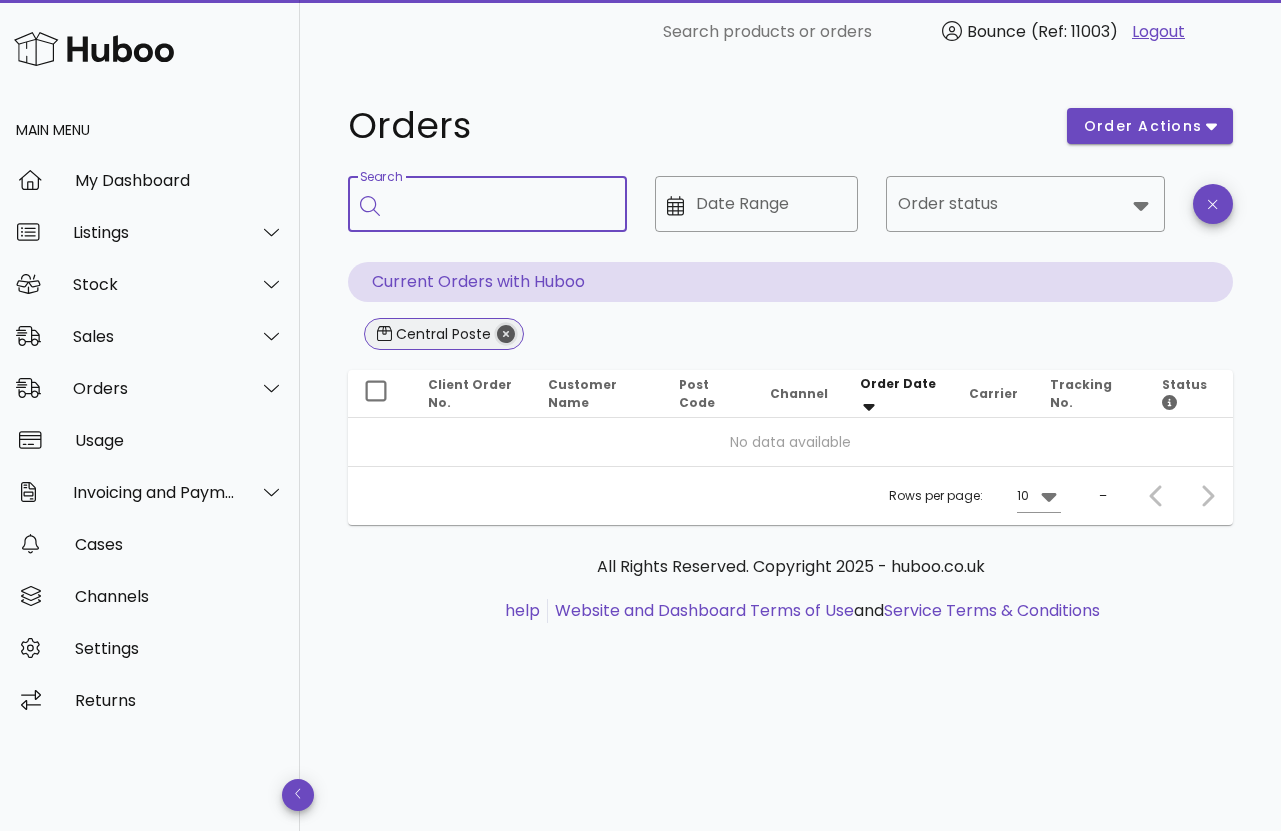 click 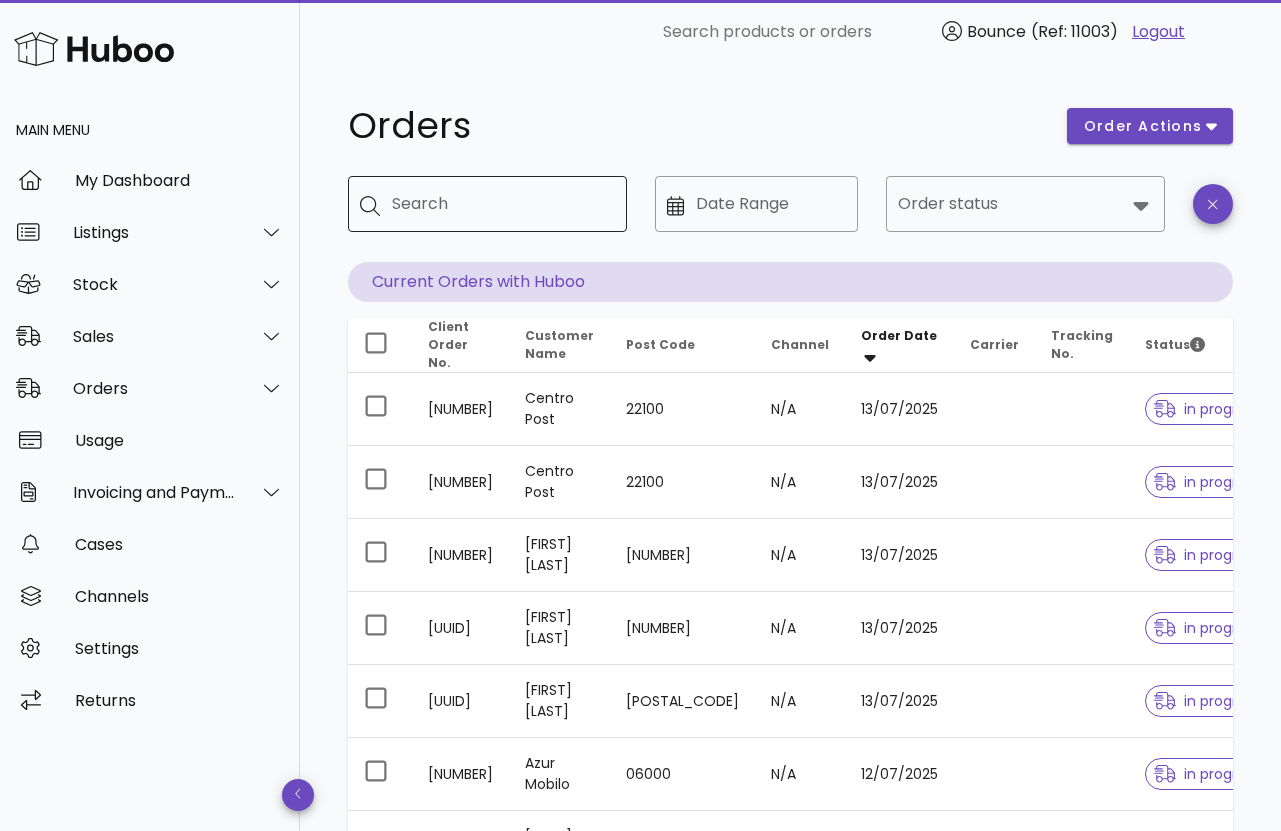 click on "Search" at bounding box center [501, 204] 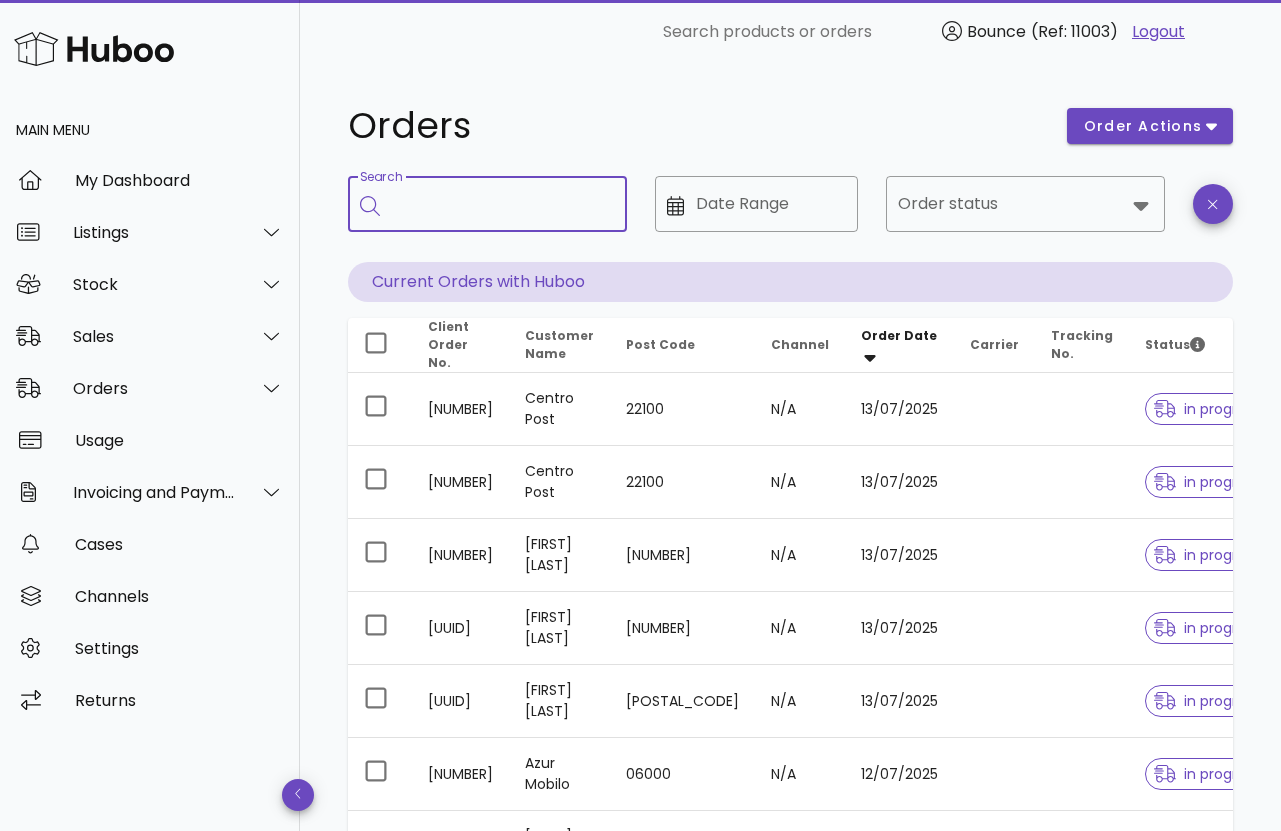 paste on "**********" 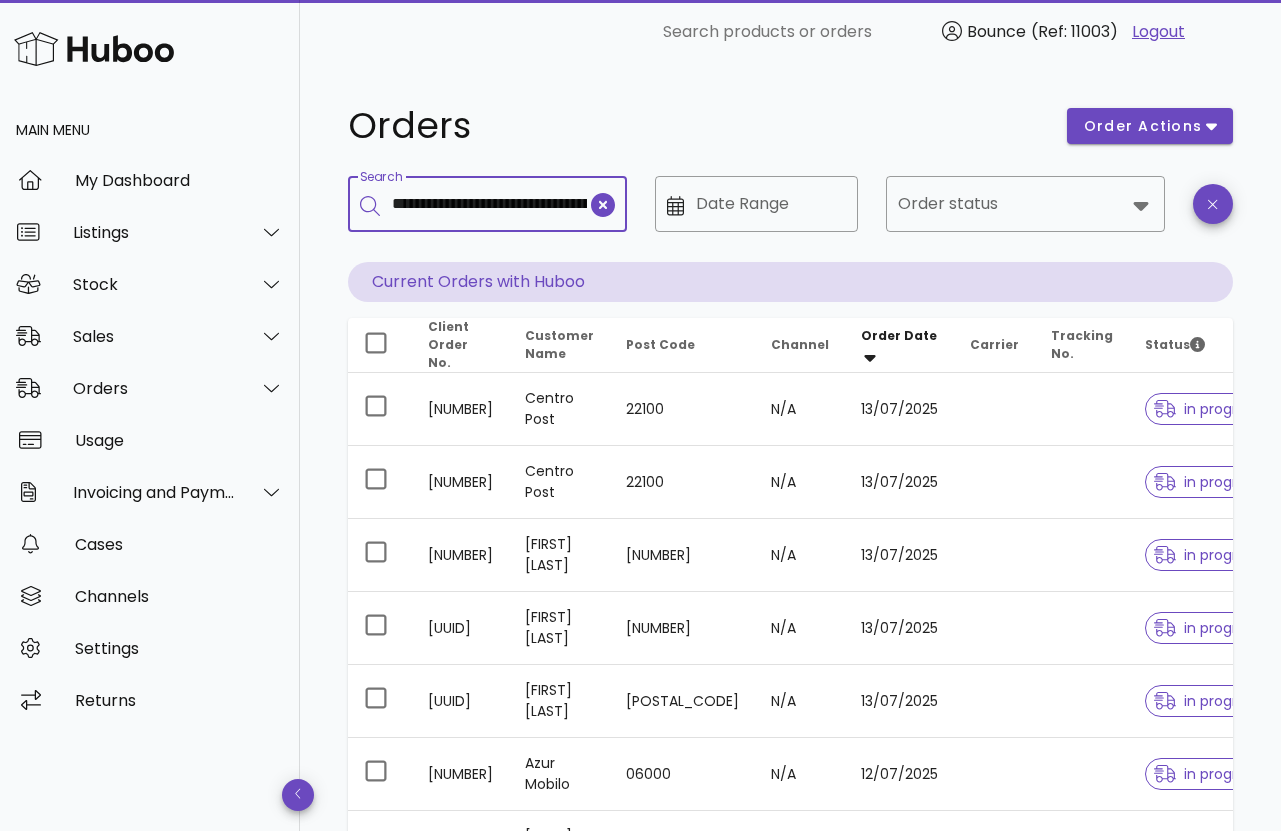 scroll, scrollTop: 0, scrollLeft: 133, axis: horizontal 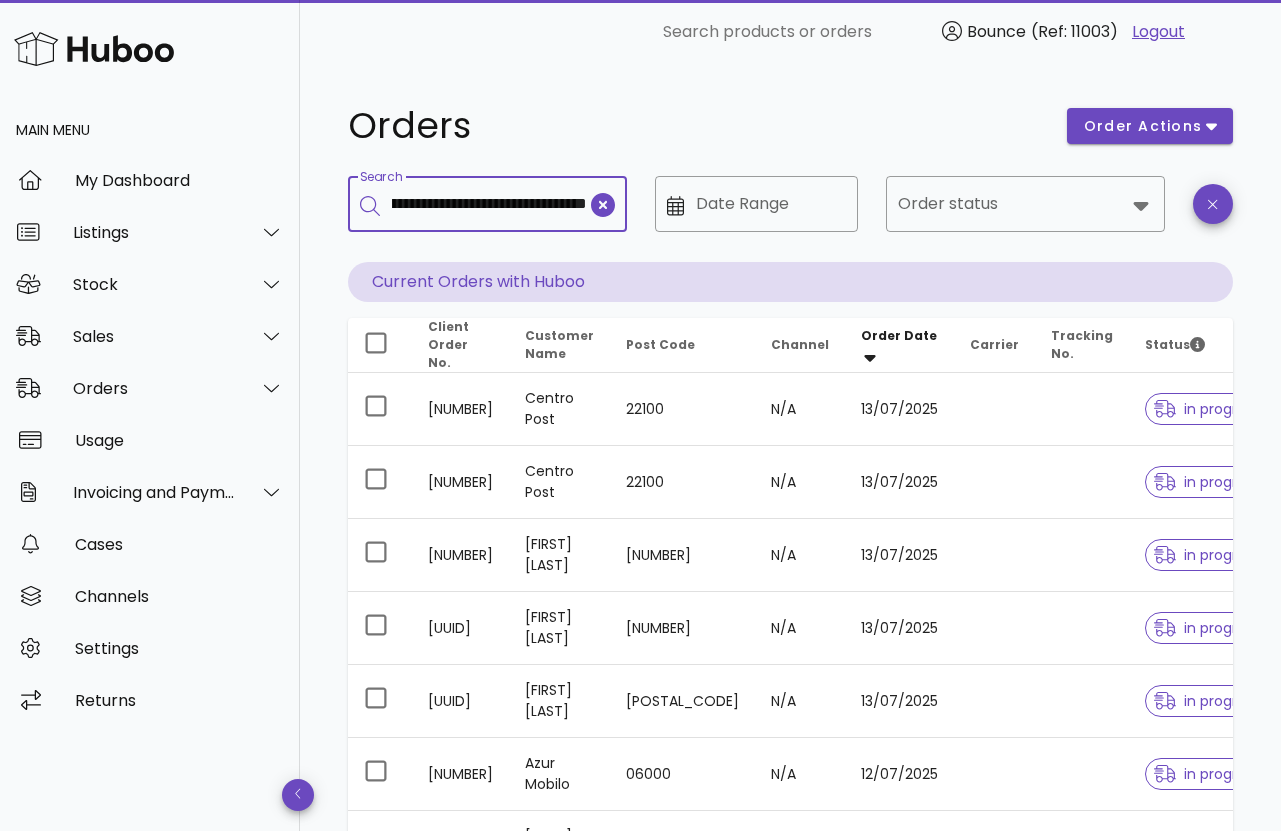 type on "**********" 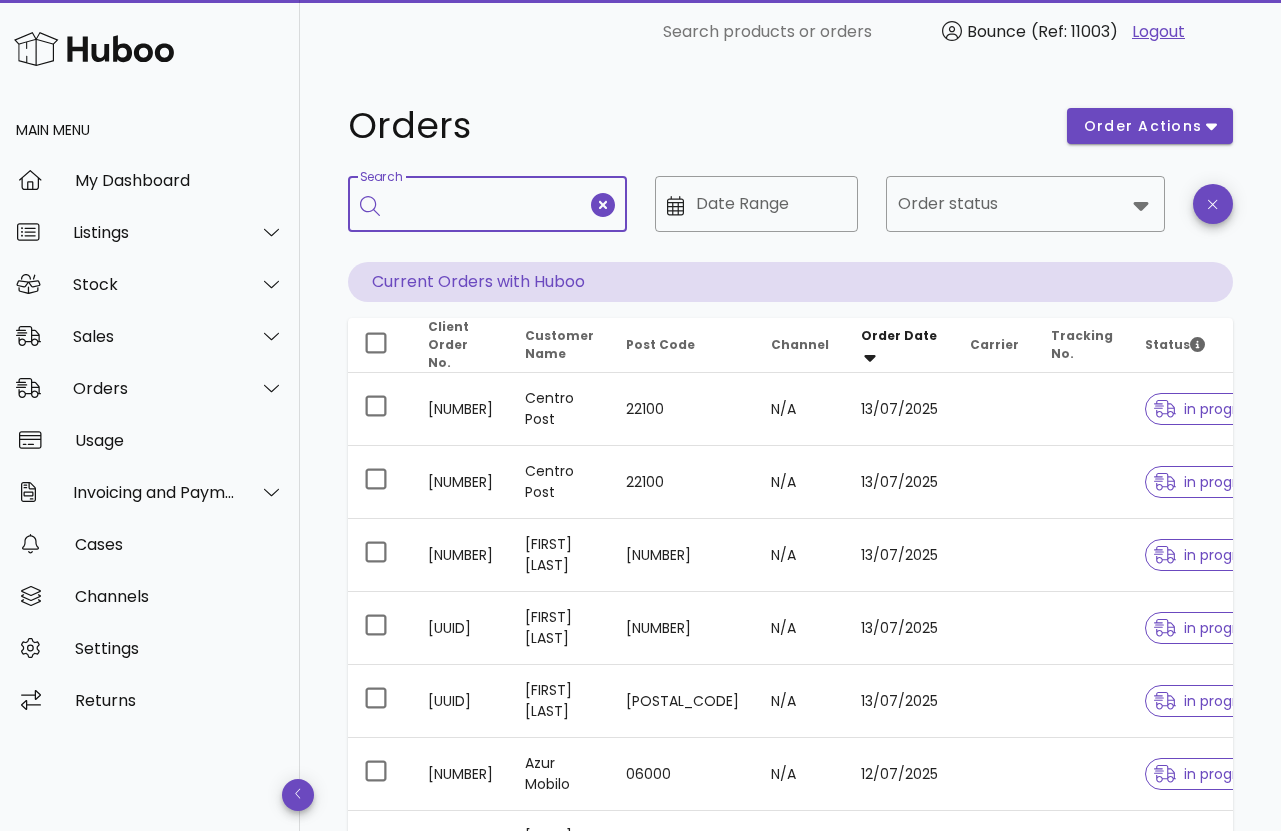 scroll, scrollTop: 0, scrollLeft: 0, axis: both 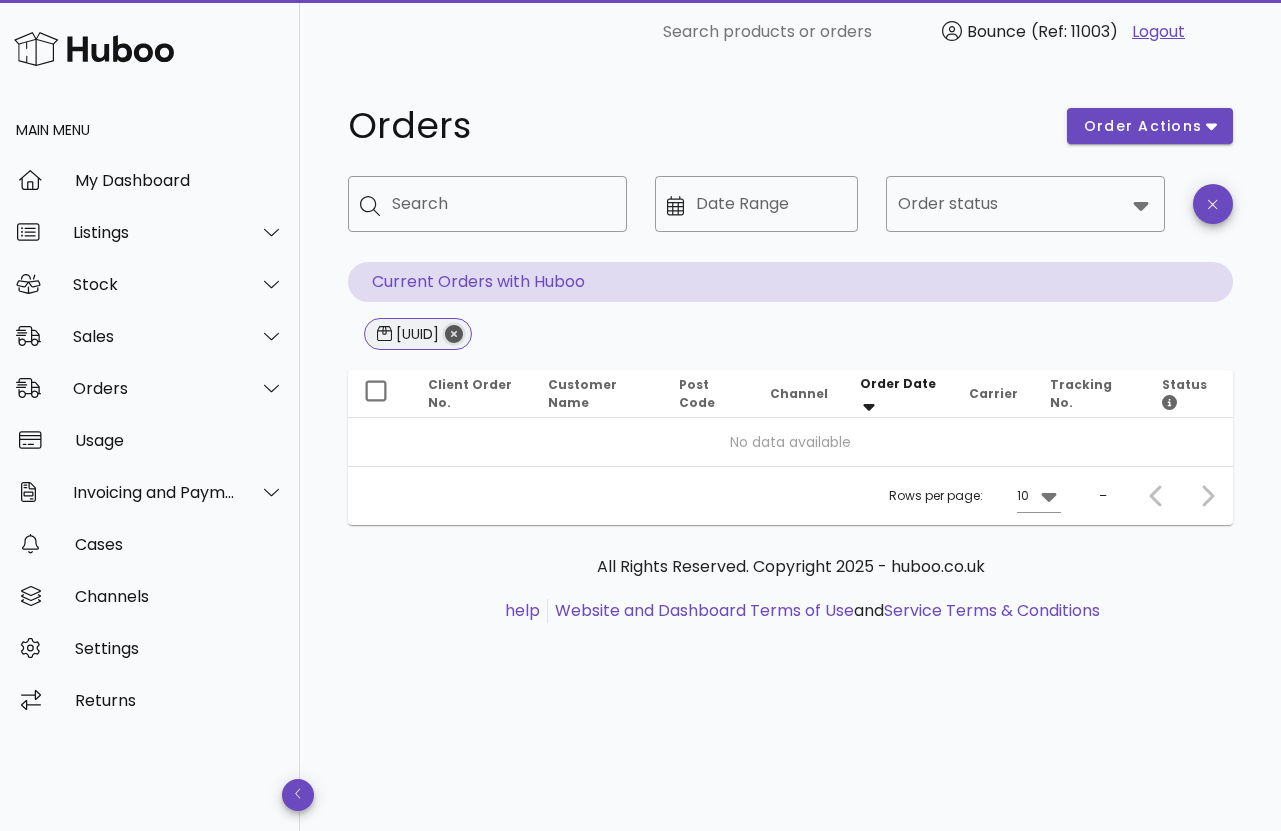 click 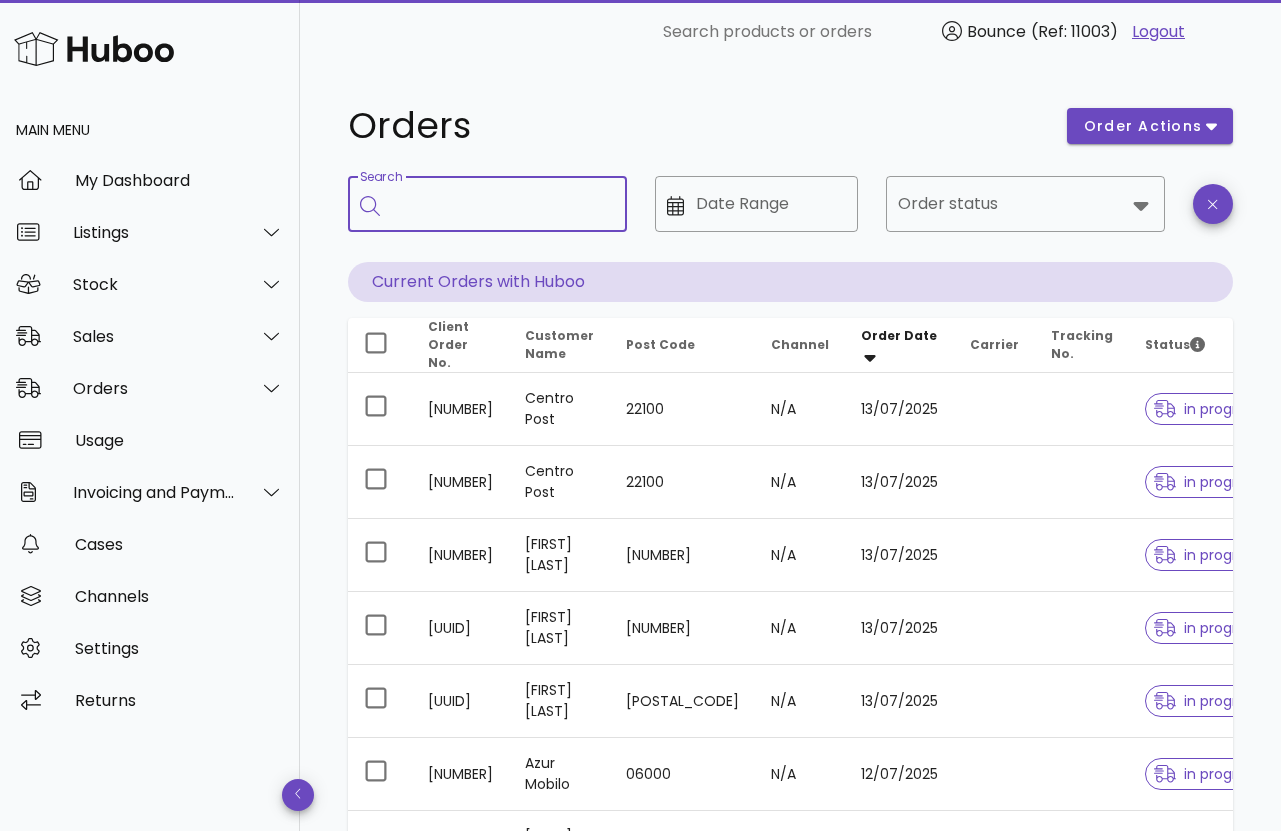 click on "Search" at bounding box center (501, 204) 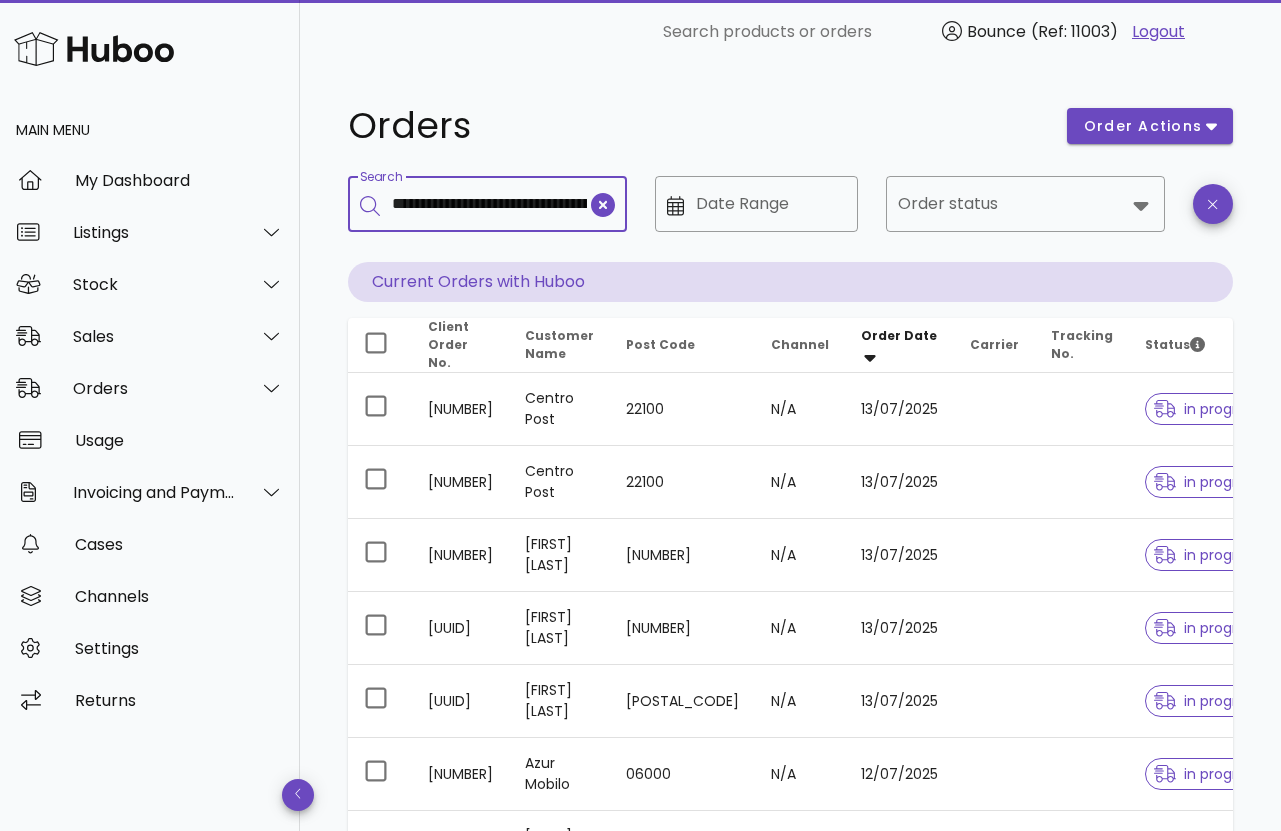 scroll, scrollTop: 0, scrollLeft: 265, axis: horizontal 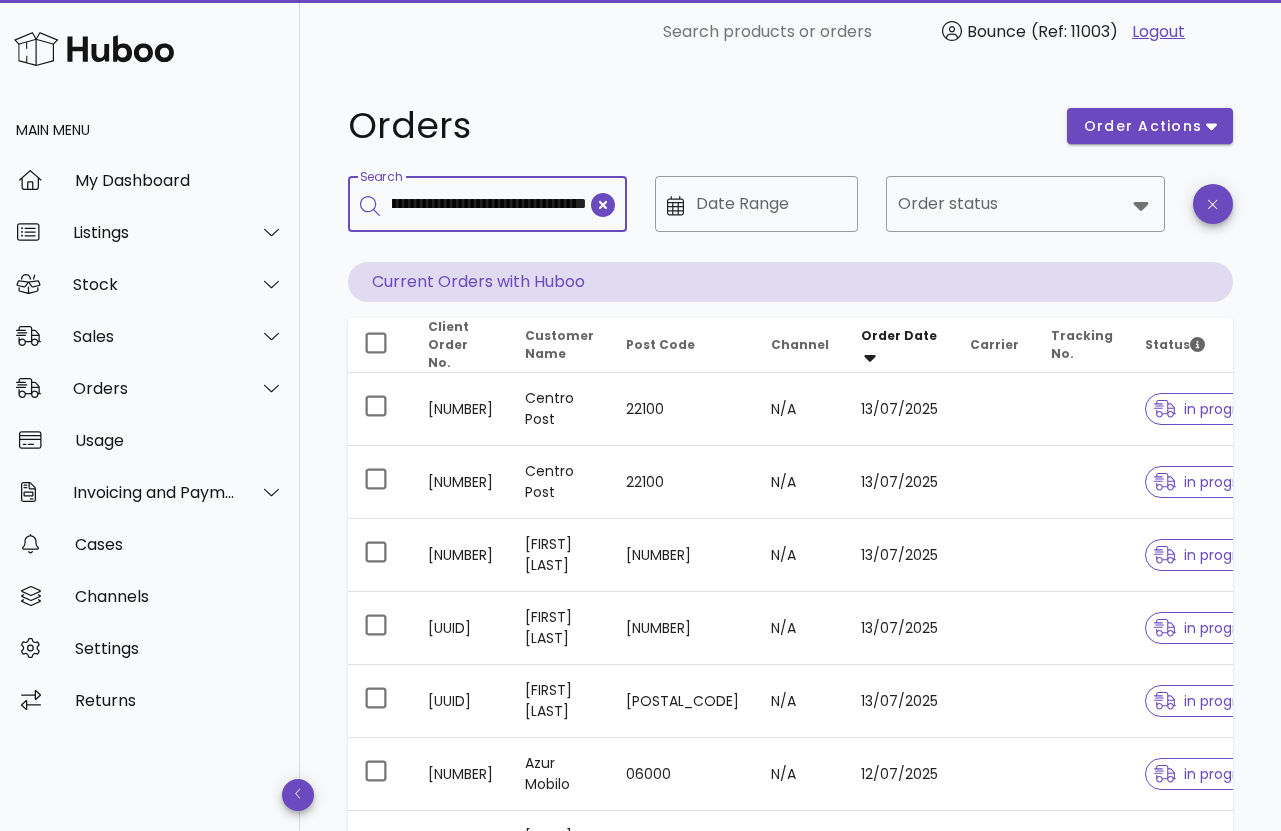 type on "**********" 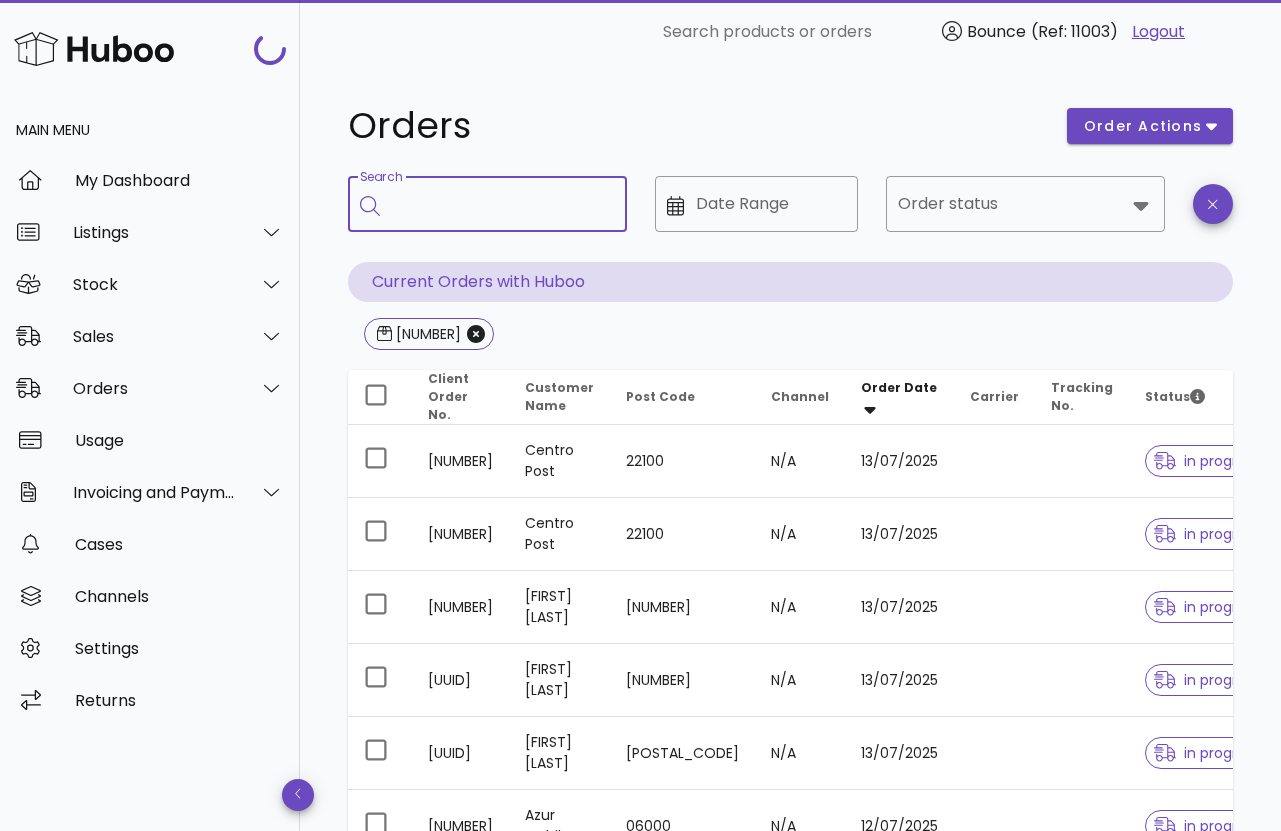scroll, scrollTop: 0, scrollLeft: 0, axis: both 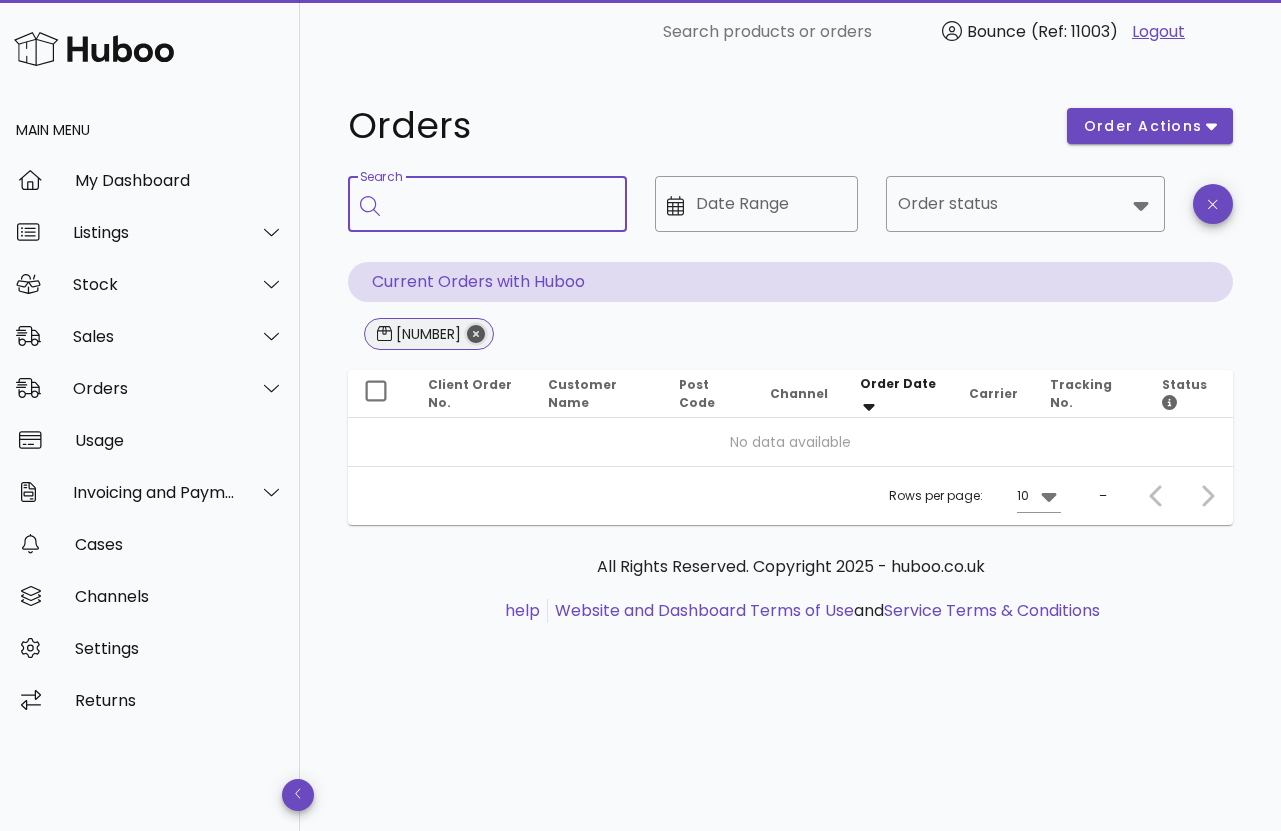 click 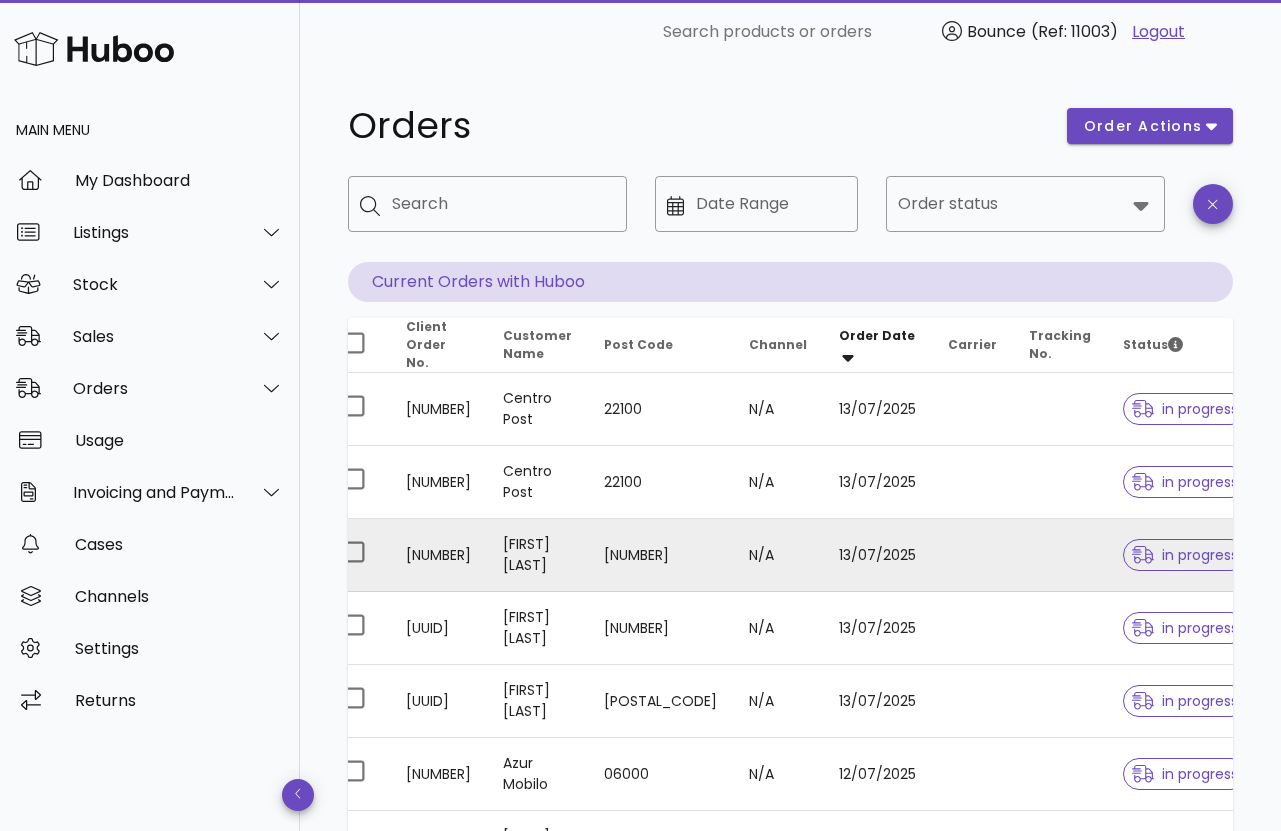 scroll, scrollTop: 0, scrollLeft: 0, axis: both 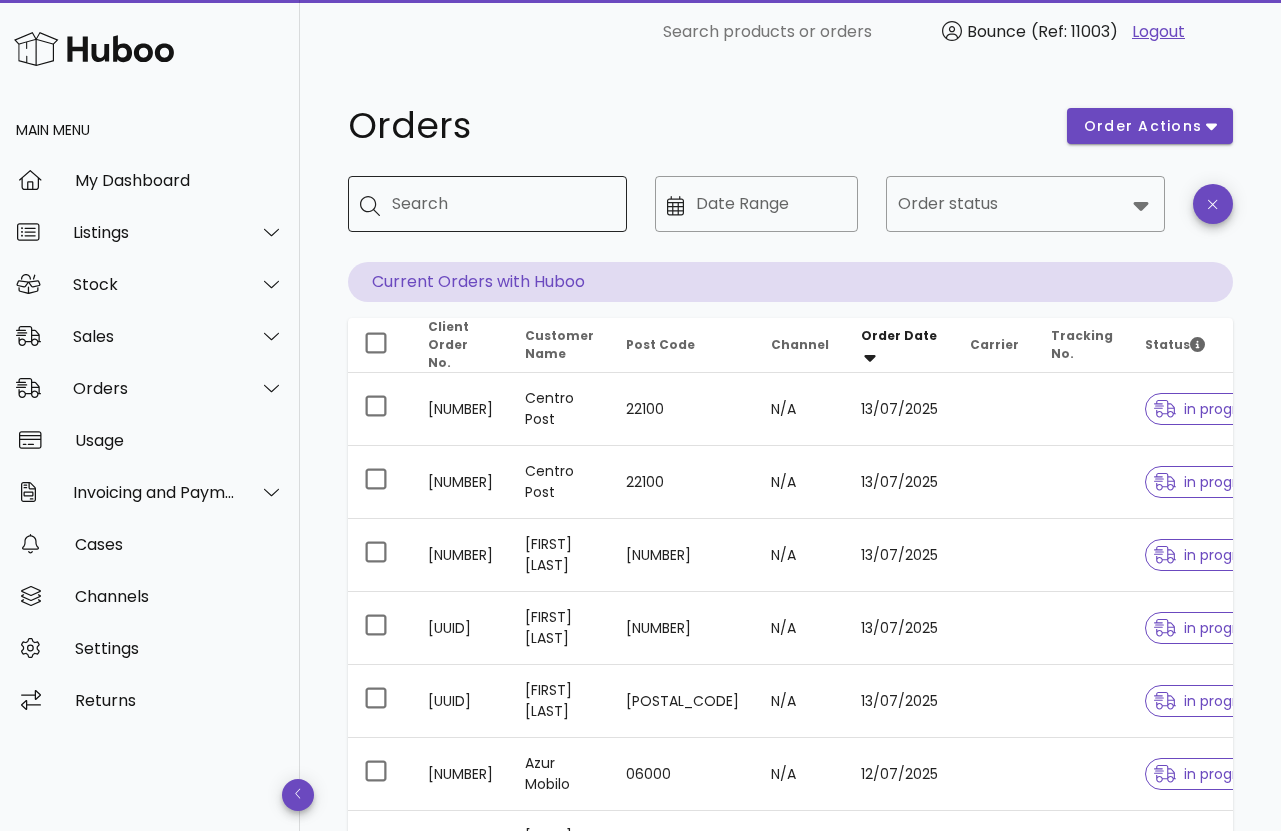 click on "Search" at bounding box center [501, 204] 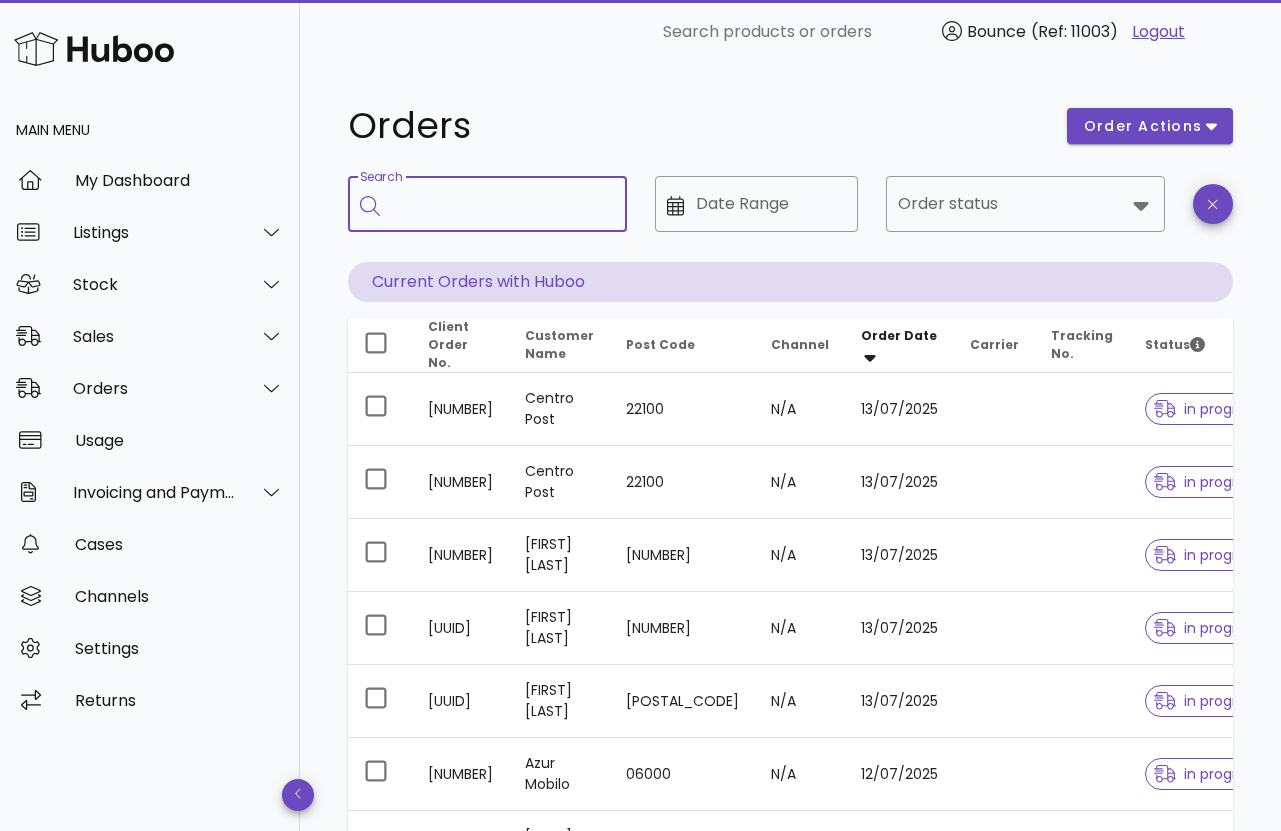 paste on "**********" 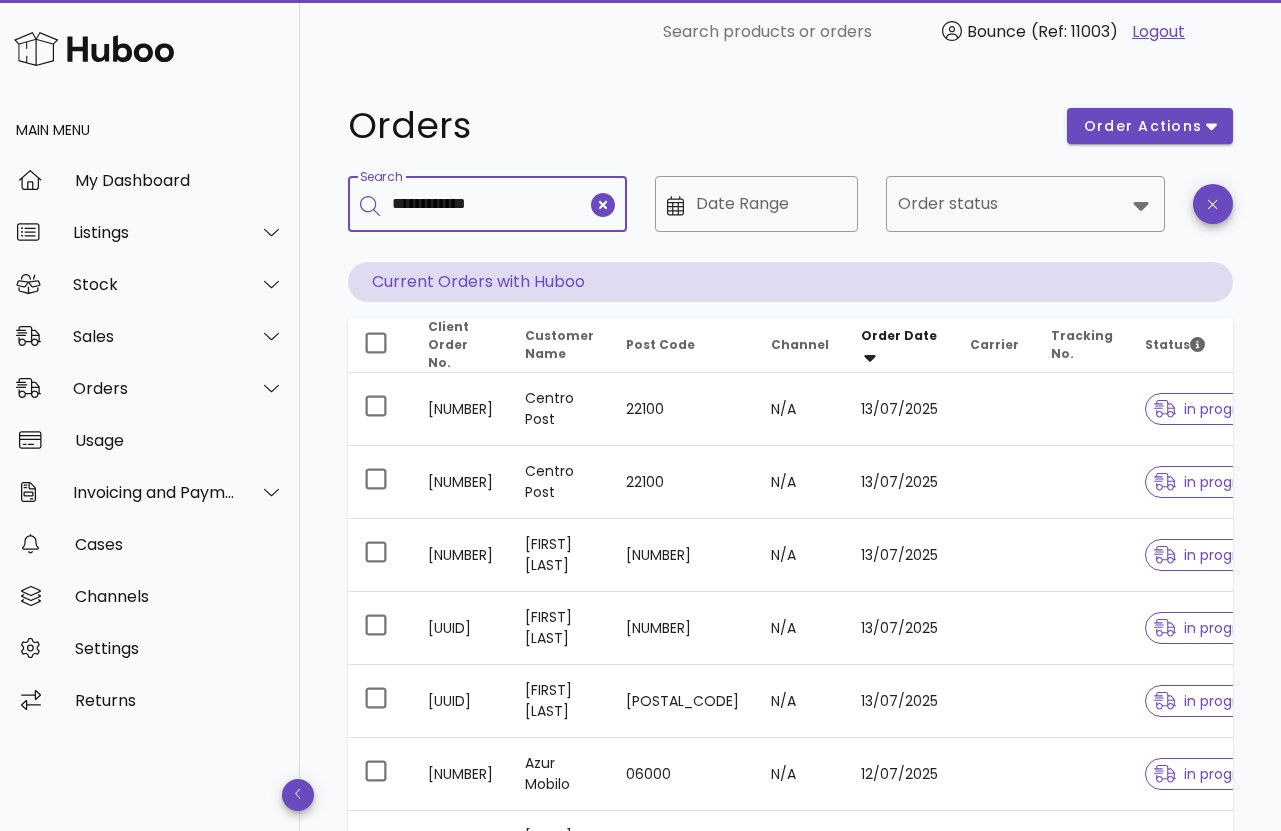 type on "**********" 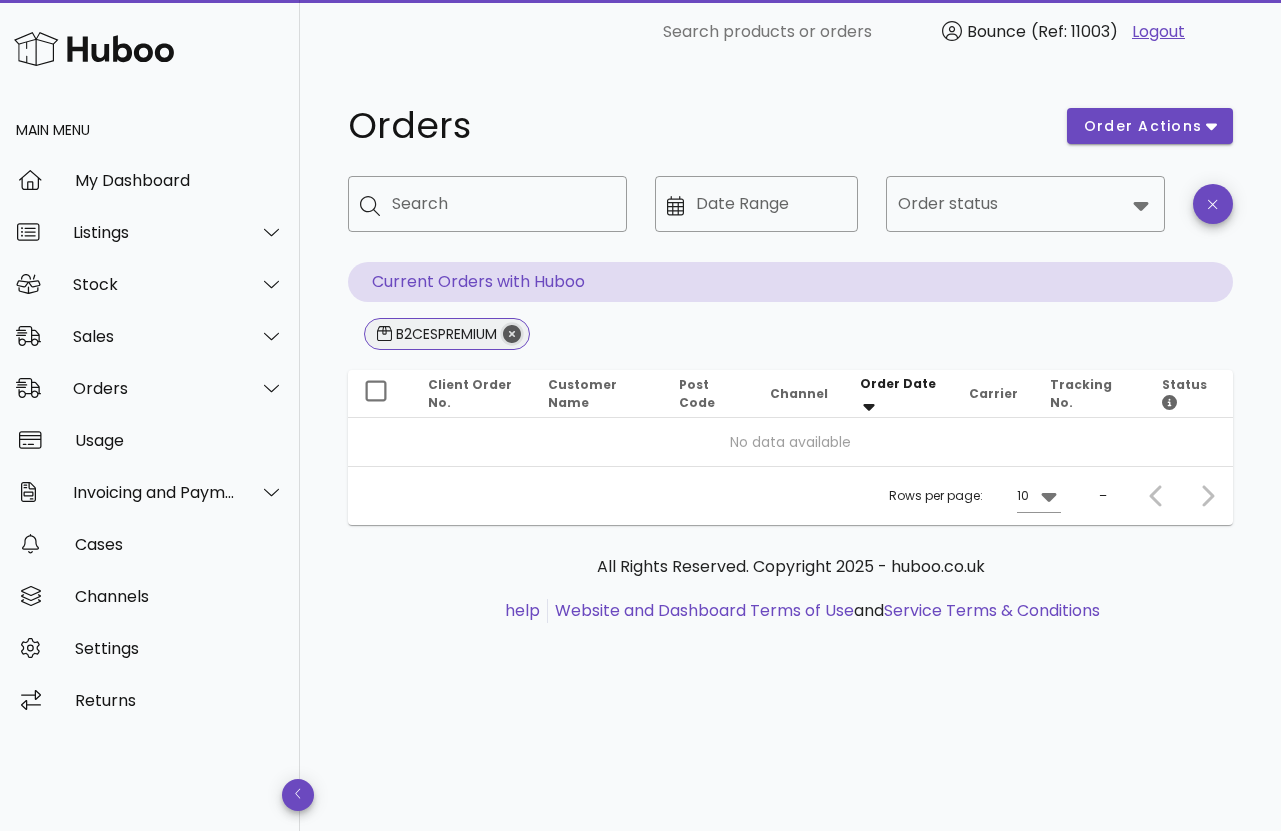 drag, startPoint x: 513, startPoint y: 335, endPoint x: 517, endPoint y: 348, distance: 13.601471 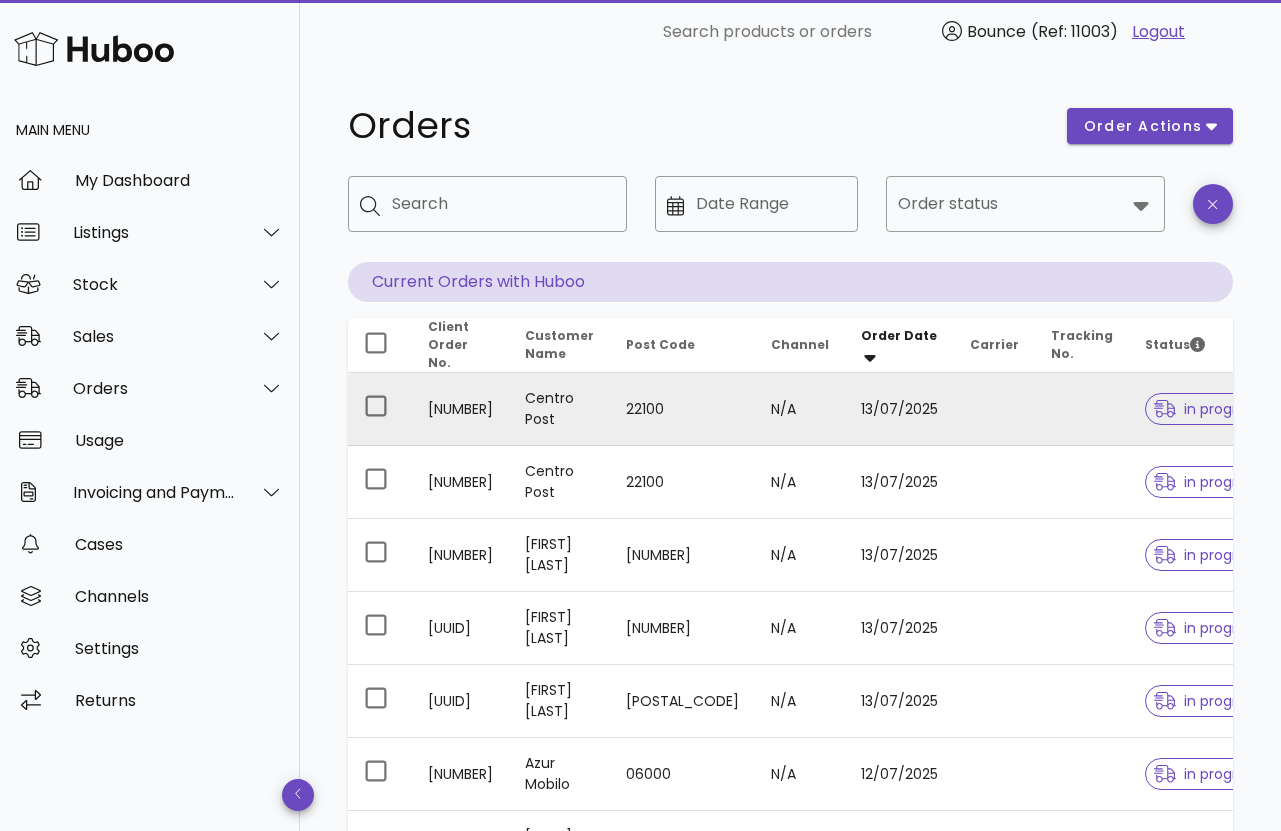 click on "22100" at bounding box center [682, 409] 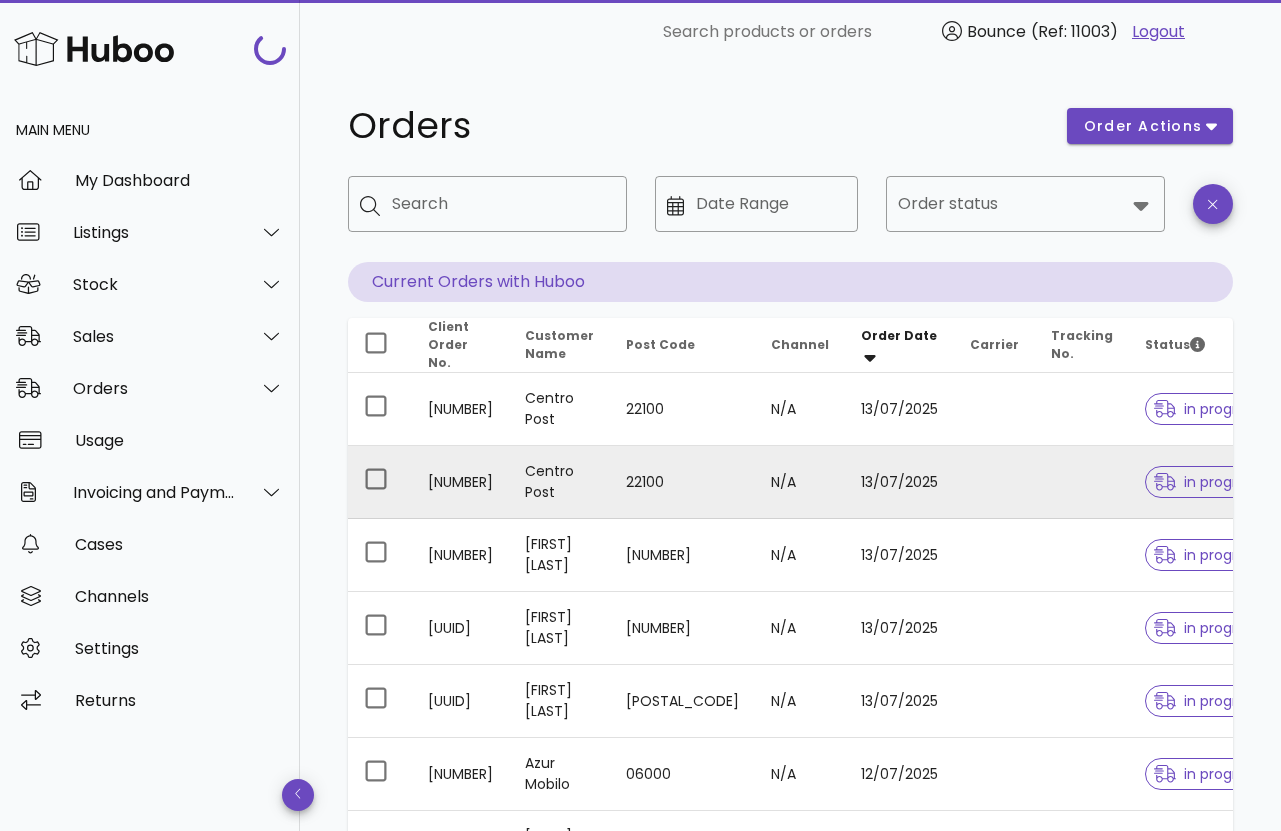 click on "Centro Post" at bounding box center [559, 482] 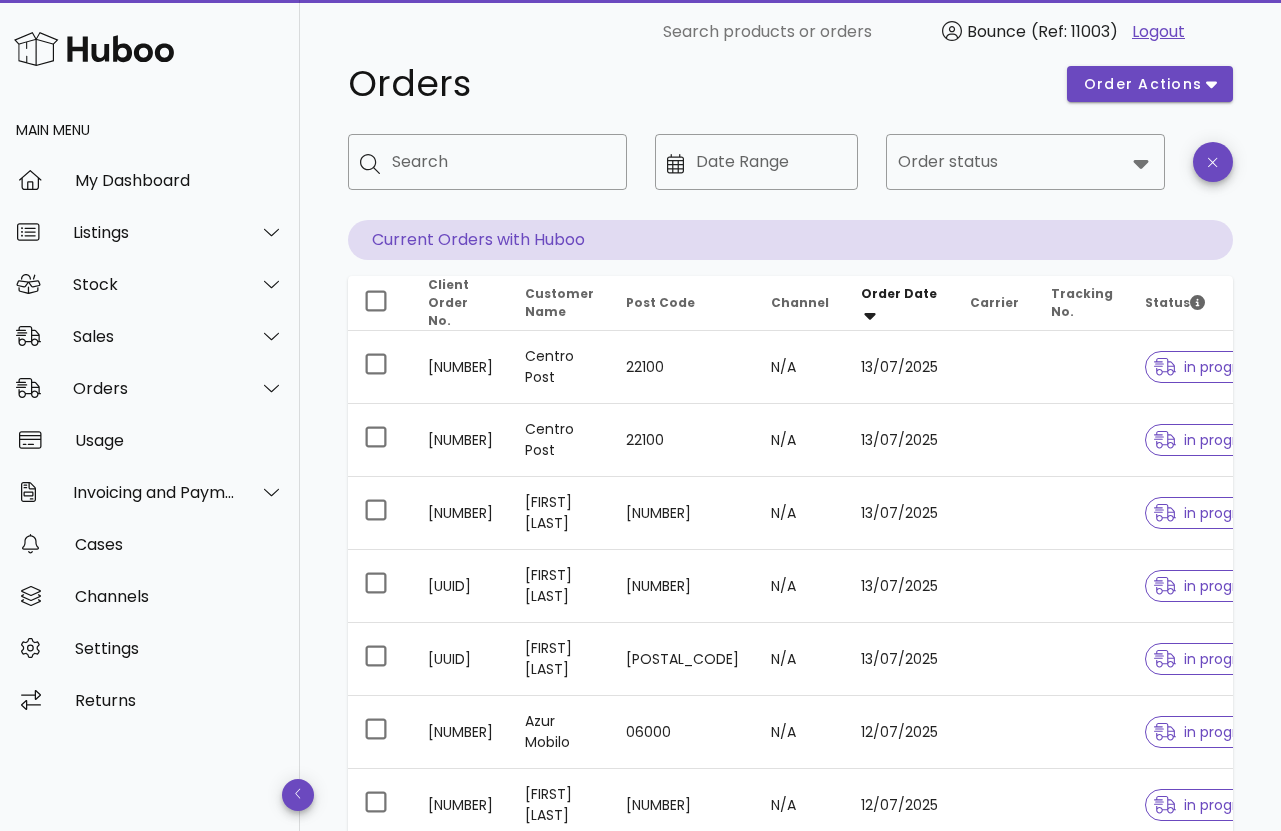 scroll, scrollTop: 19, scrollLeft: 0, axis: vertical 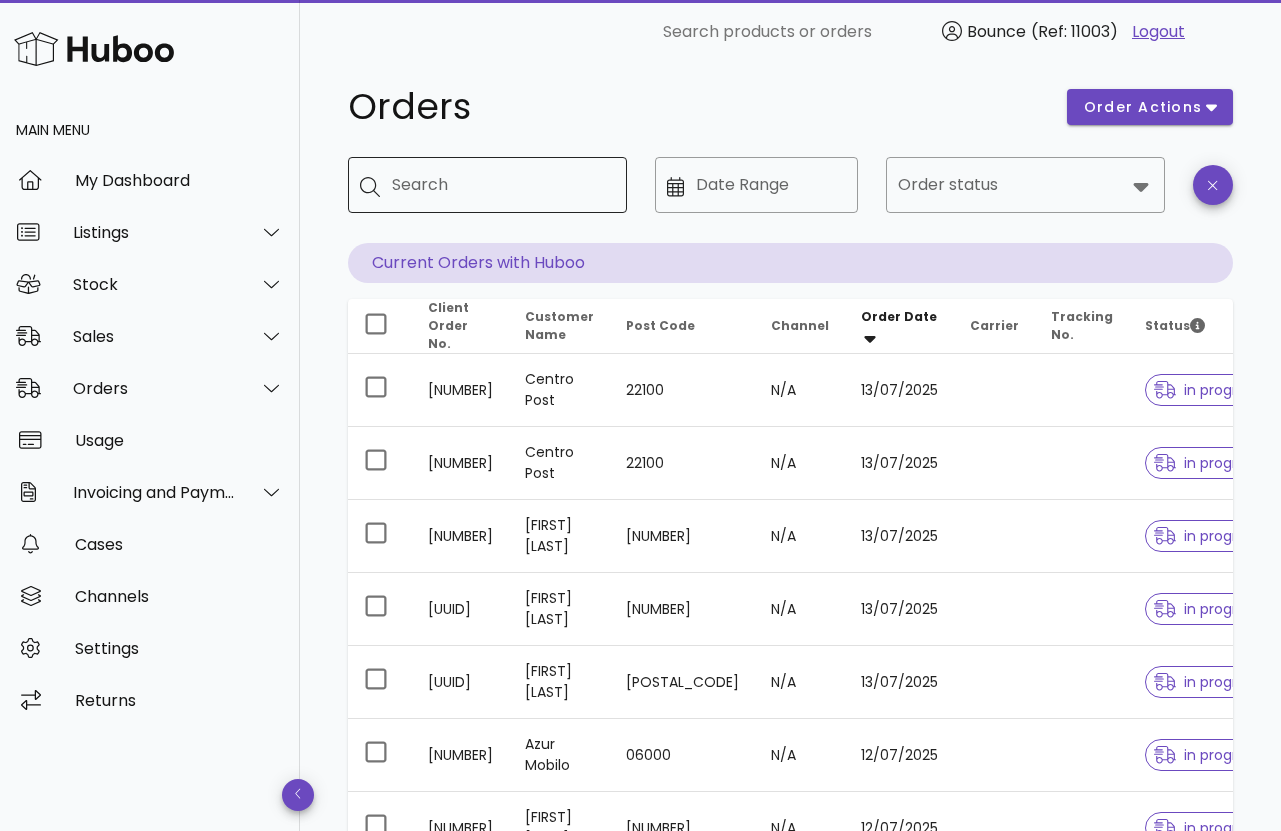 click on "Search" at bounding box center [501, 185] 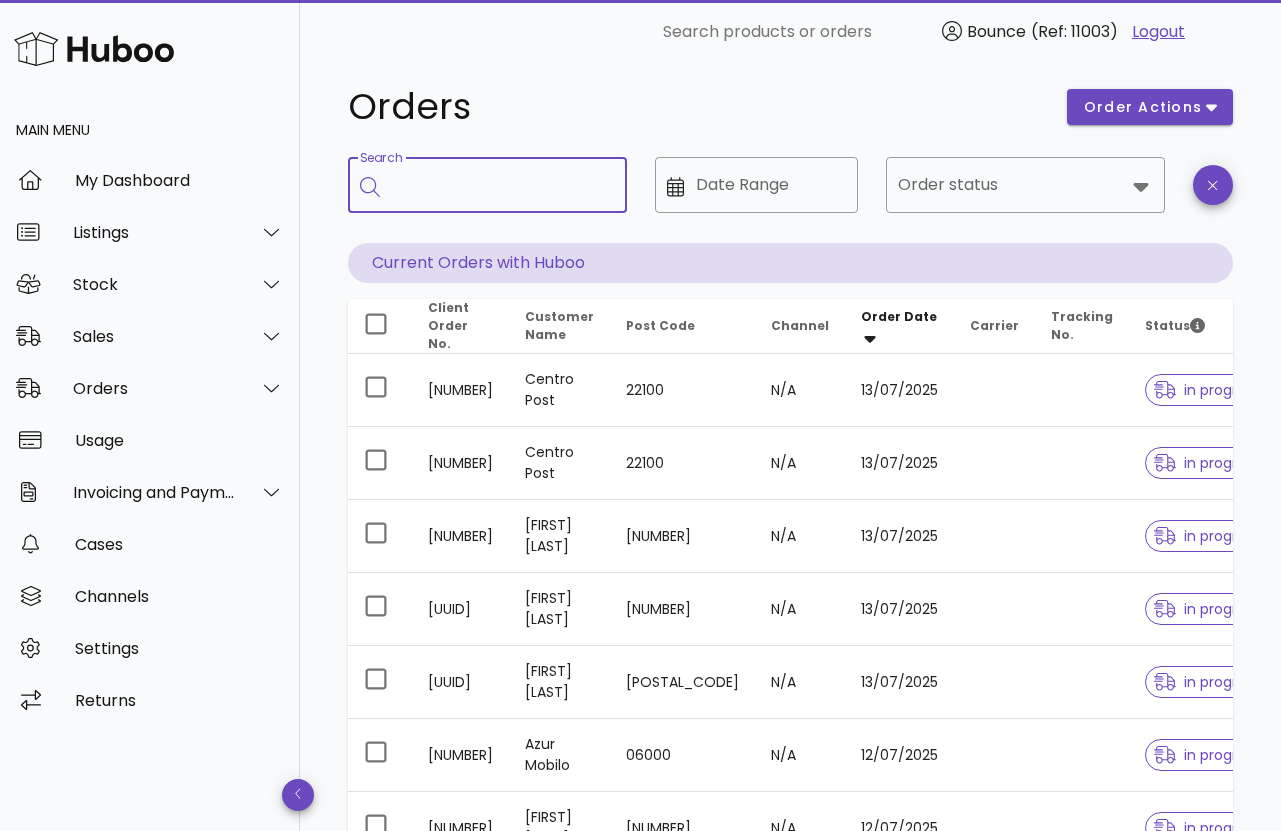 click on "Search" at bounding box center [501, 185] 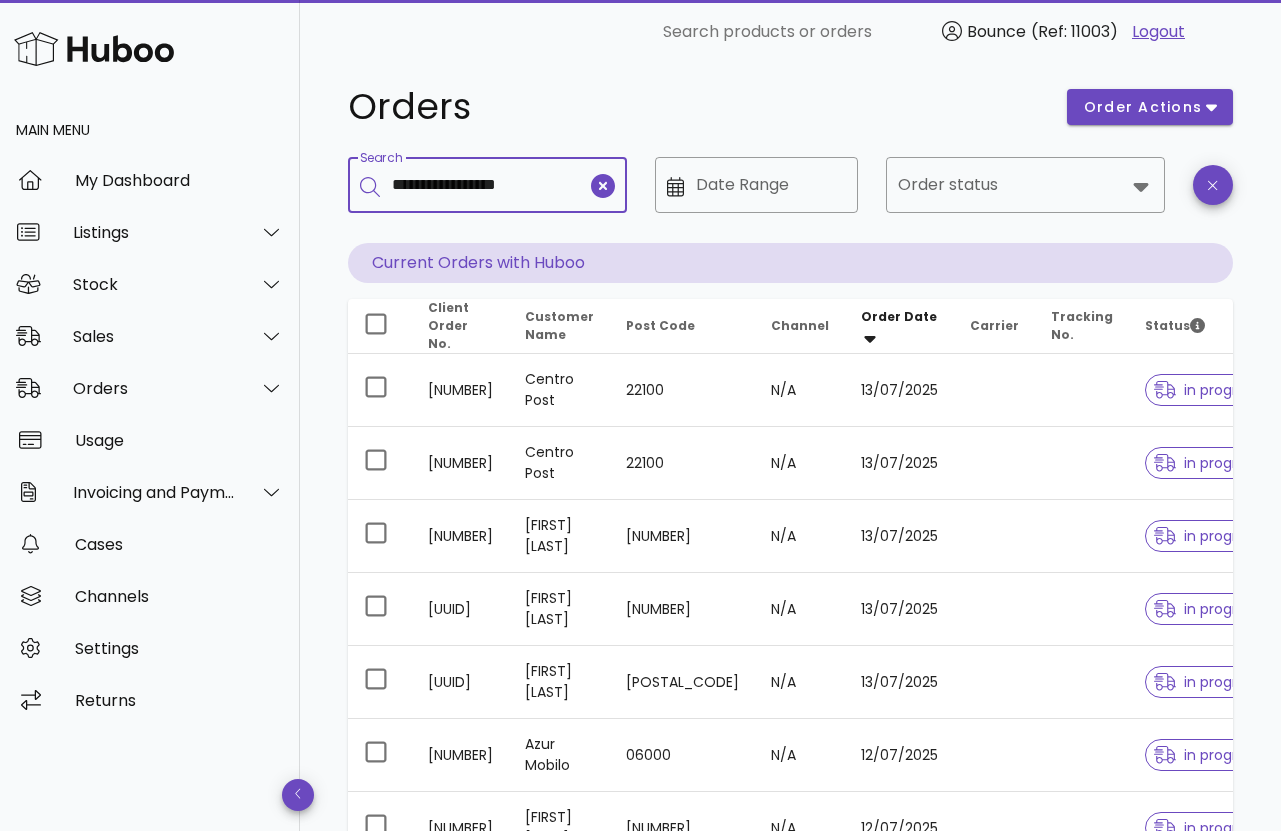 scroll, scrollTop: 1, scrollLeft: 0, axis: vertical 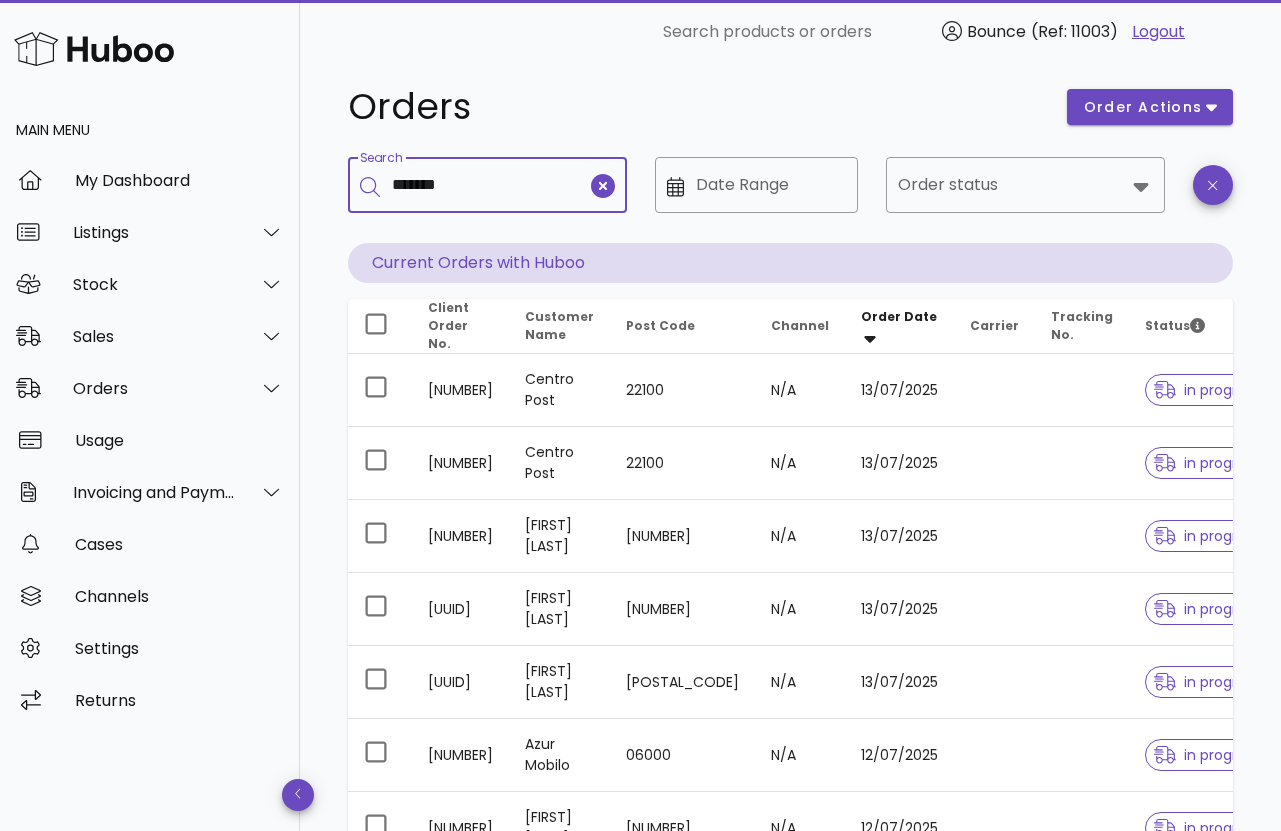 type on "*******" 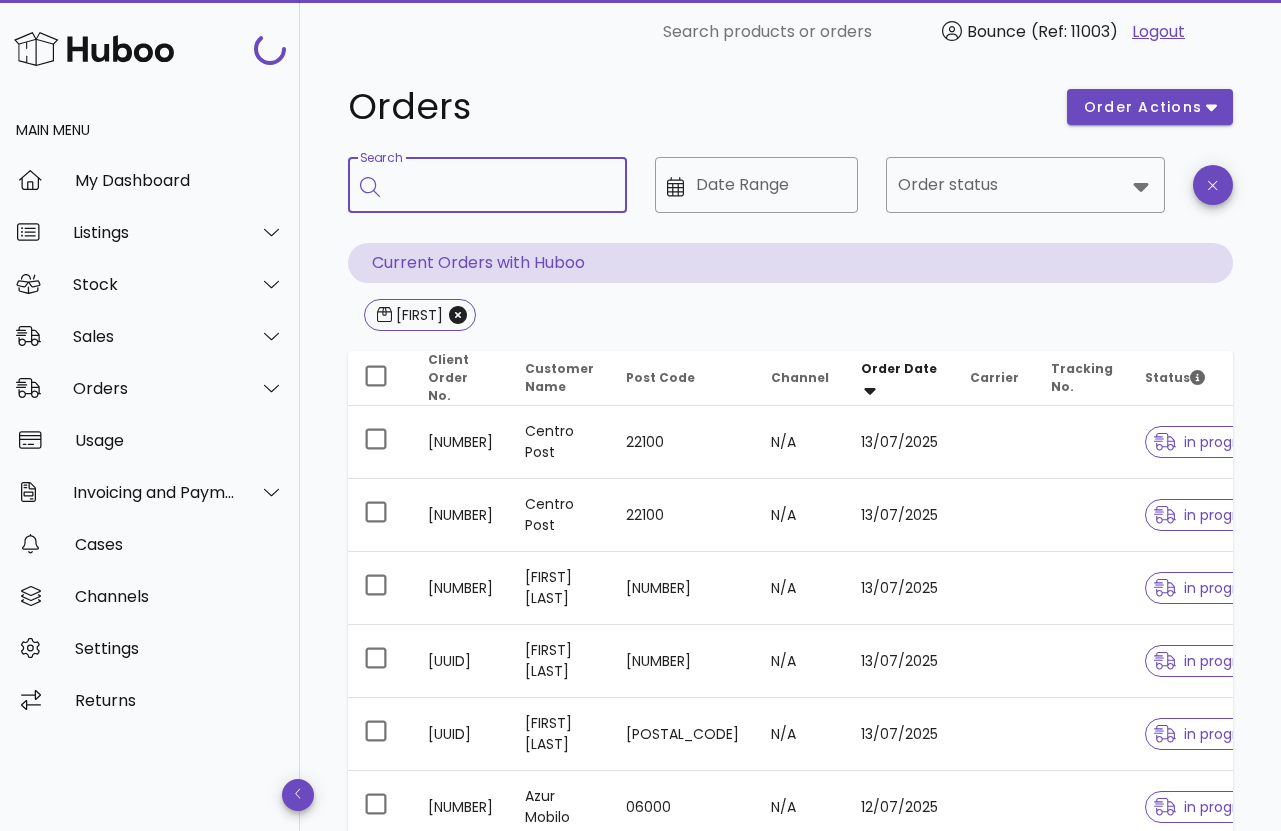 scroll, scrollTop: 0, scrollLeft: 0, axis: both 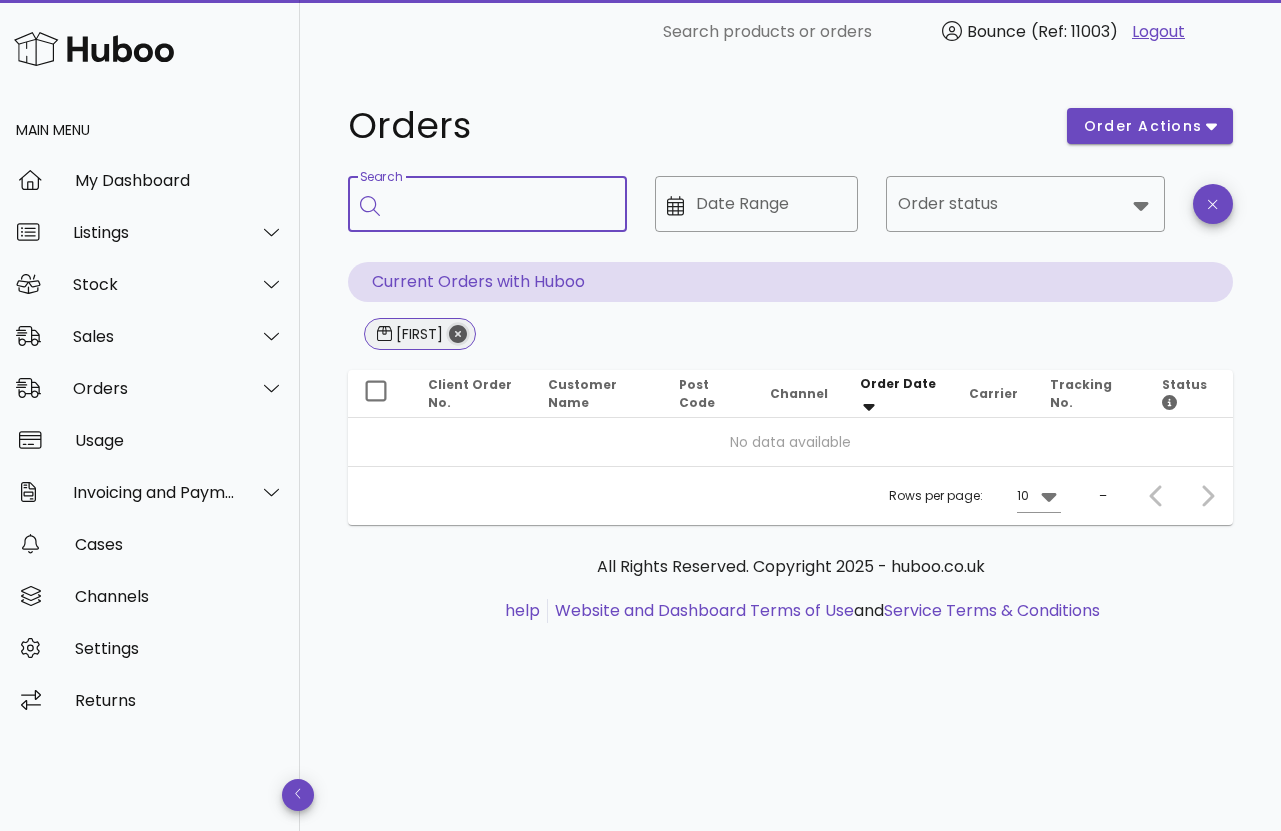 click 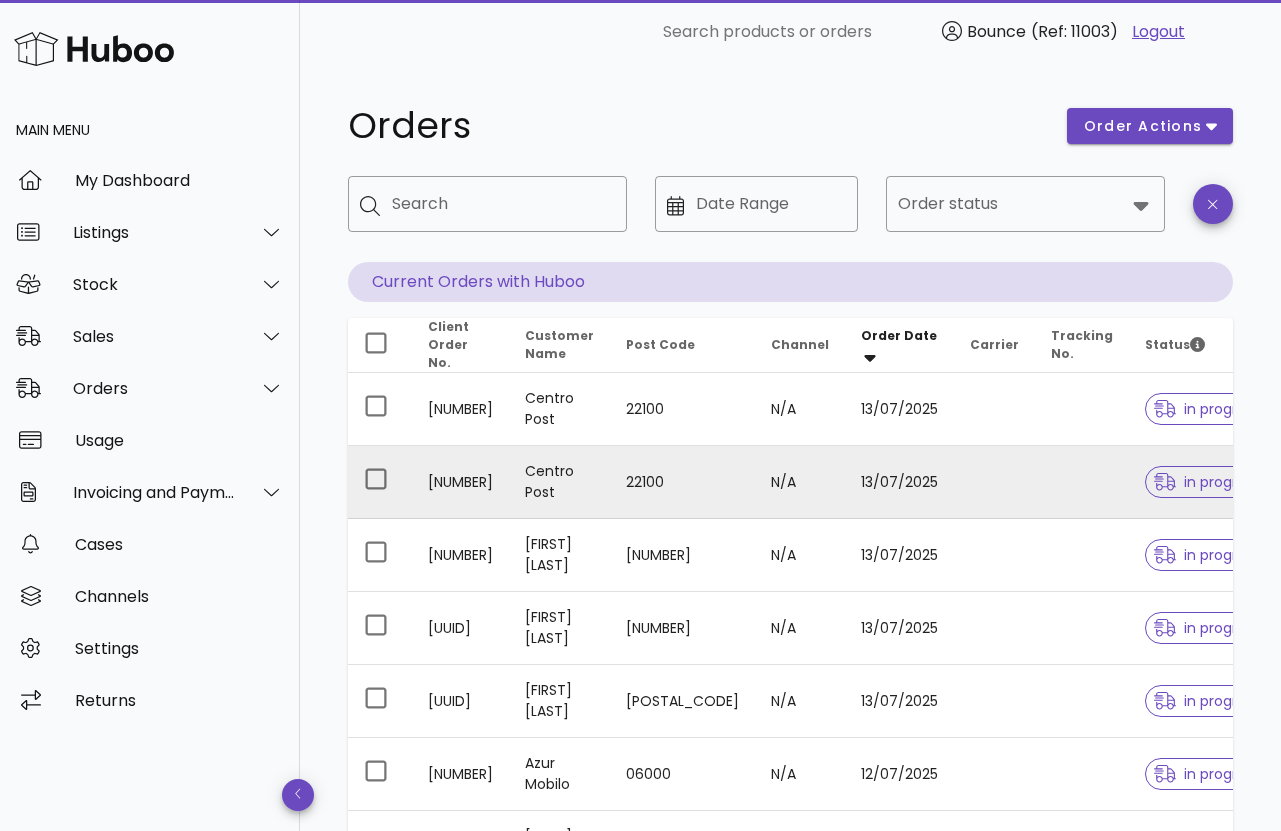 scroll, scrollTop: 40, scrollLeft: 0, axis: vertical 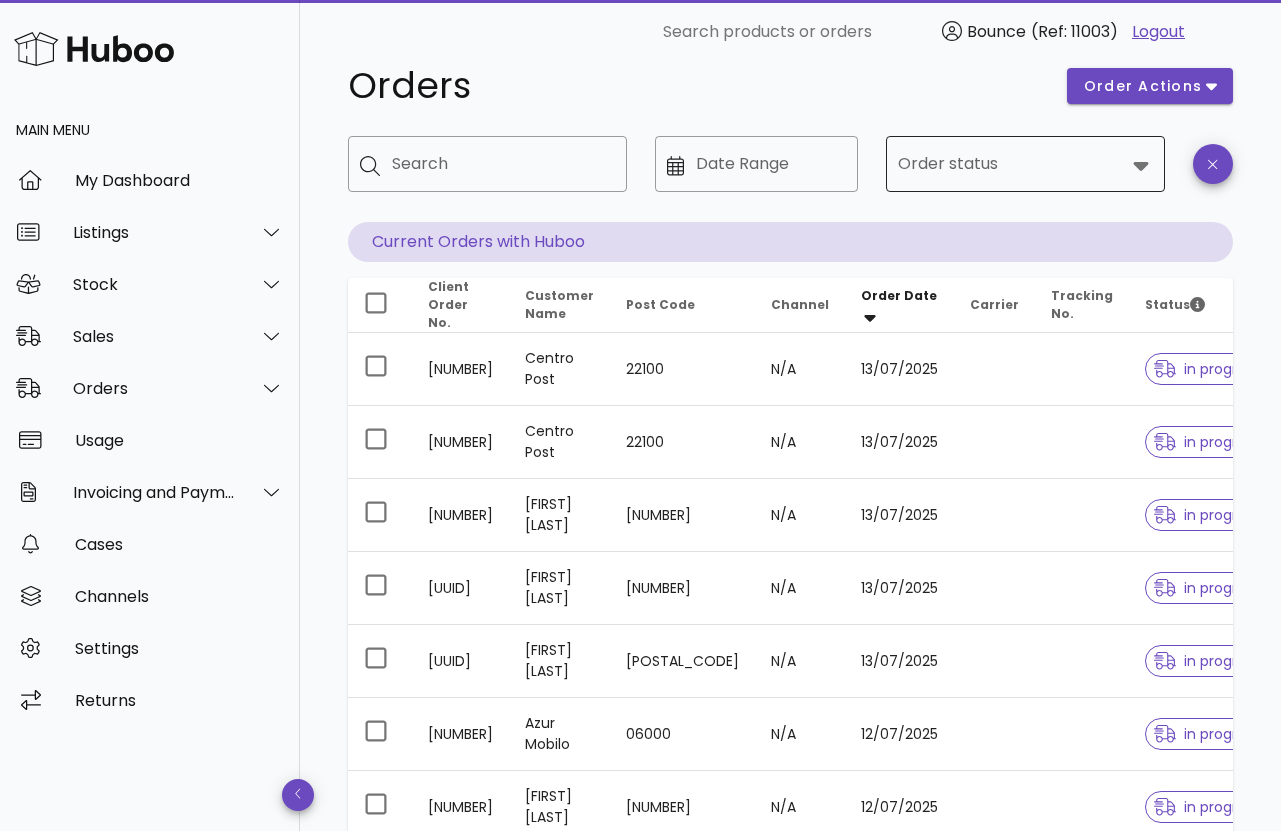 click 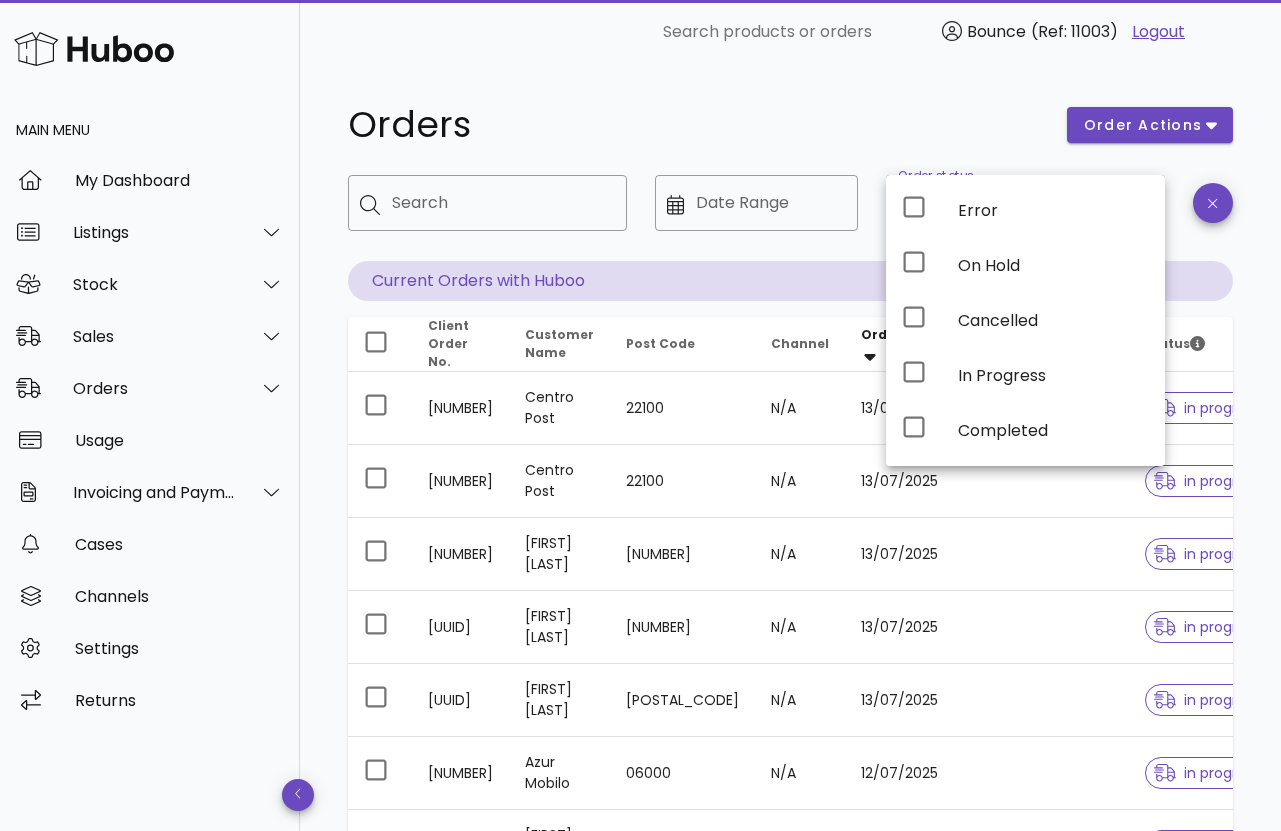scroll, scrollTop: 0, scrollLeft: 0, axis: both 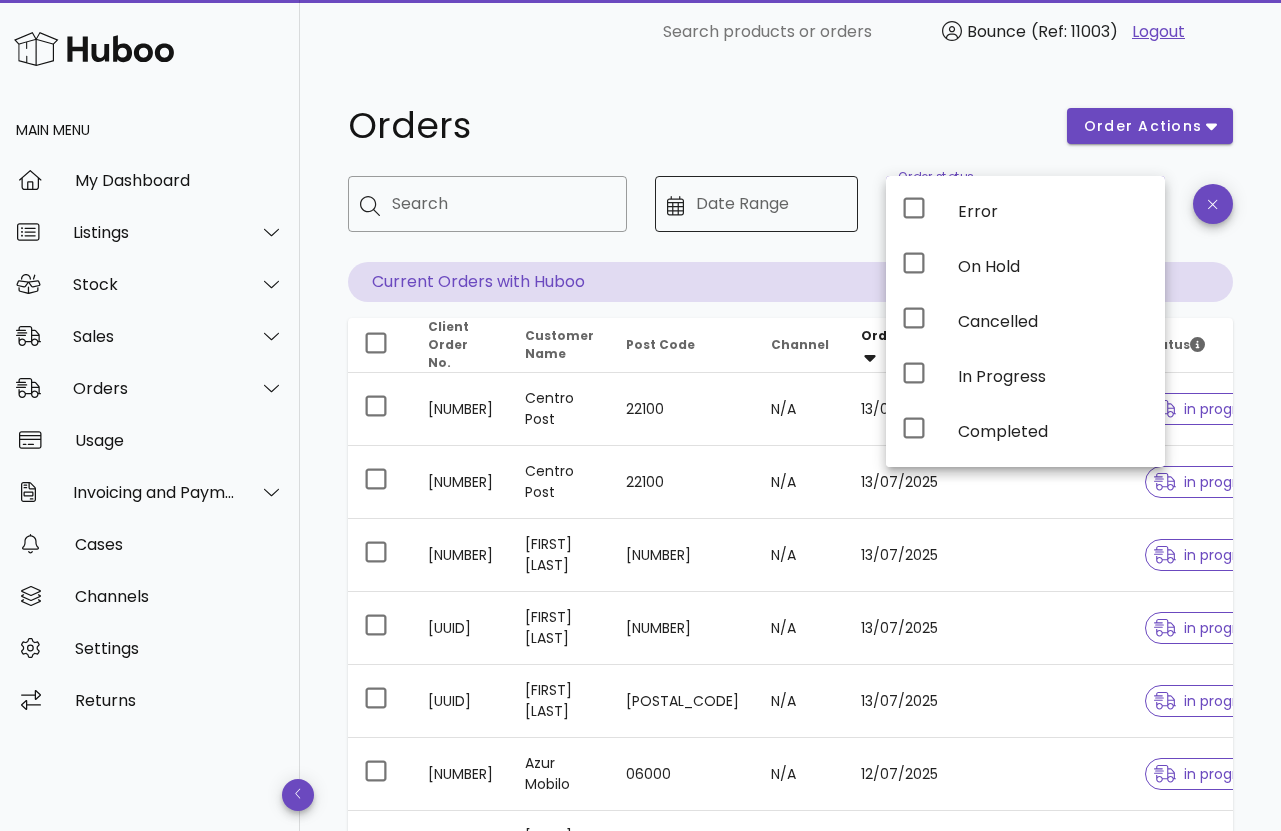 drag, startPoint x: 860, startPoint y: 128, endPoint x: 747, endPoint y: 201, distance: 134.52881 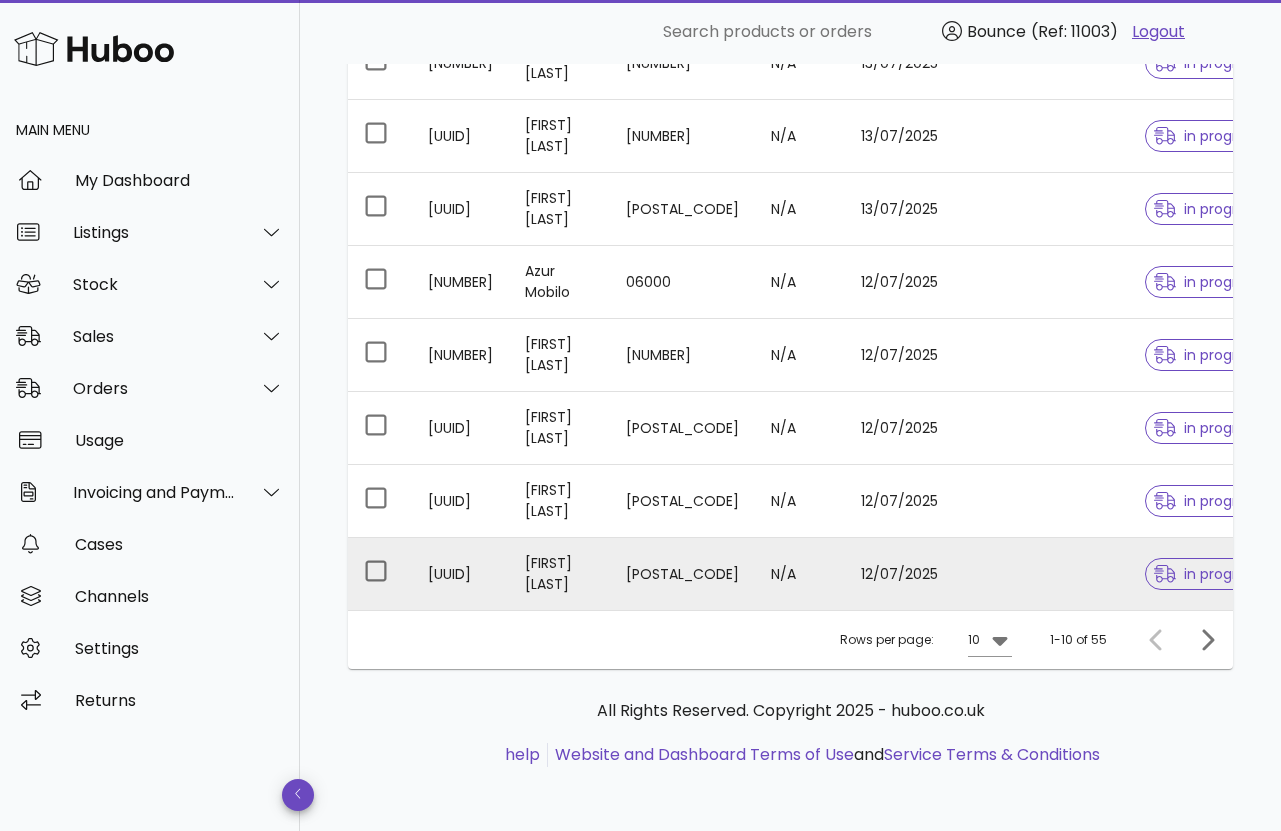 scroll, scrollTop: 566, scrollLeft: 0, axis: vertical 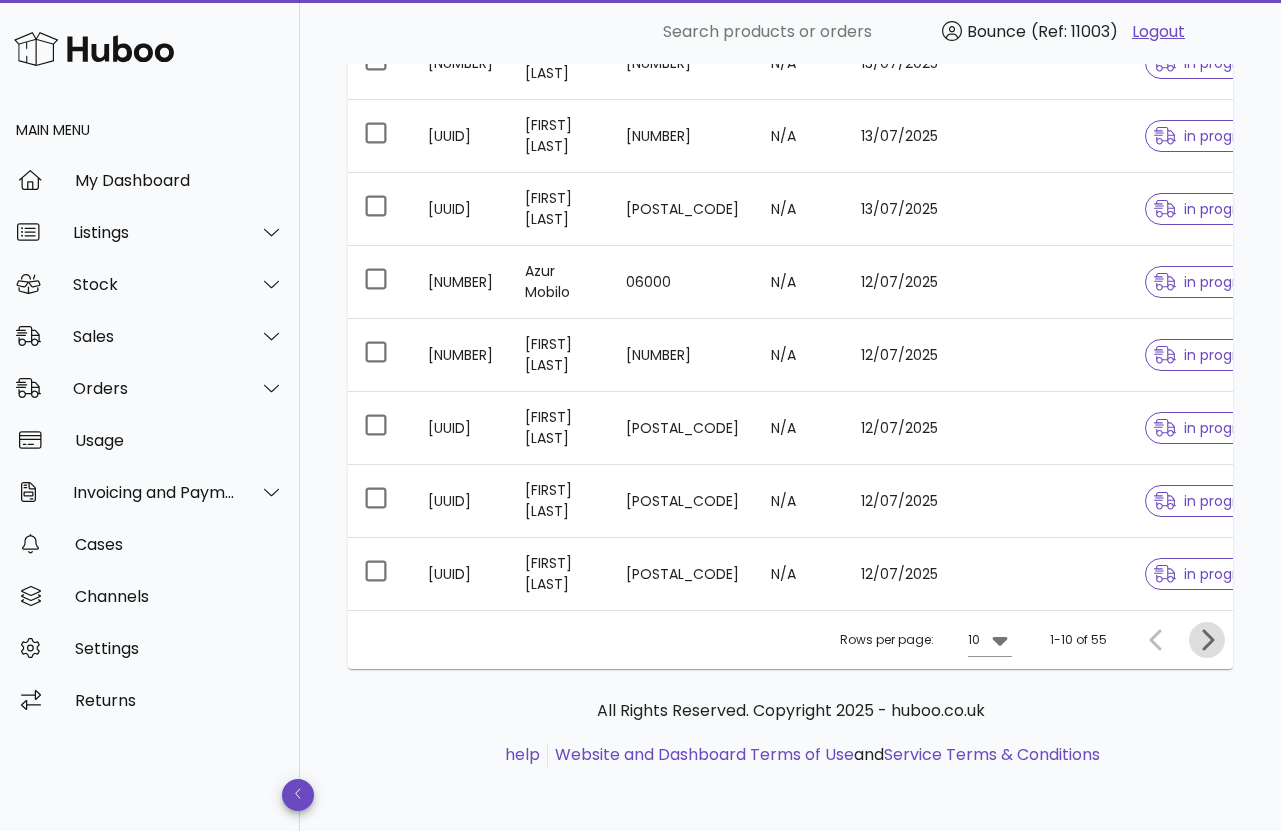 click at bounding box center (1207, 640) 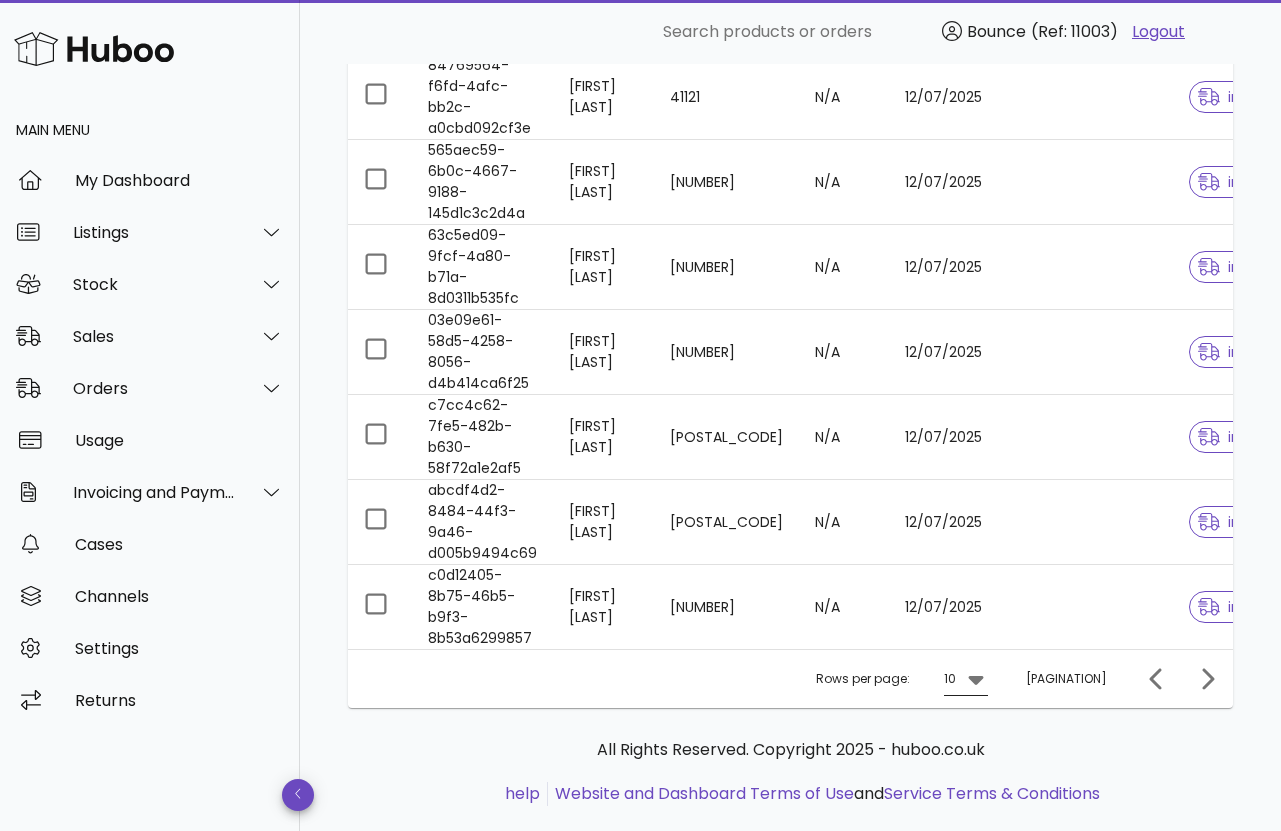 click 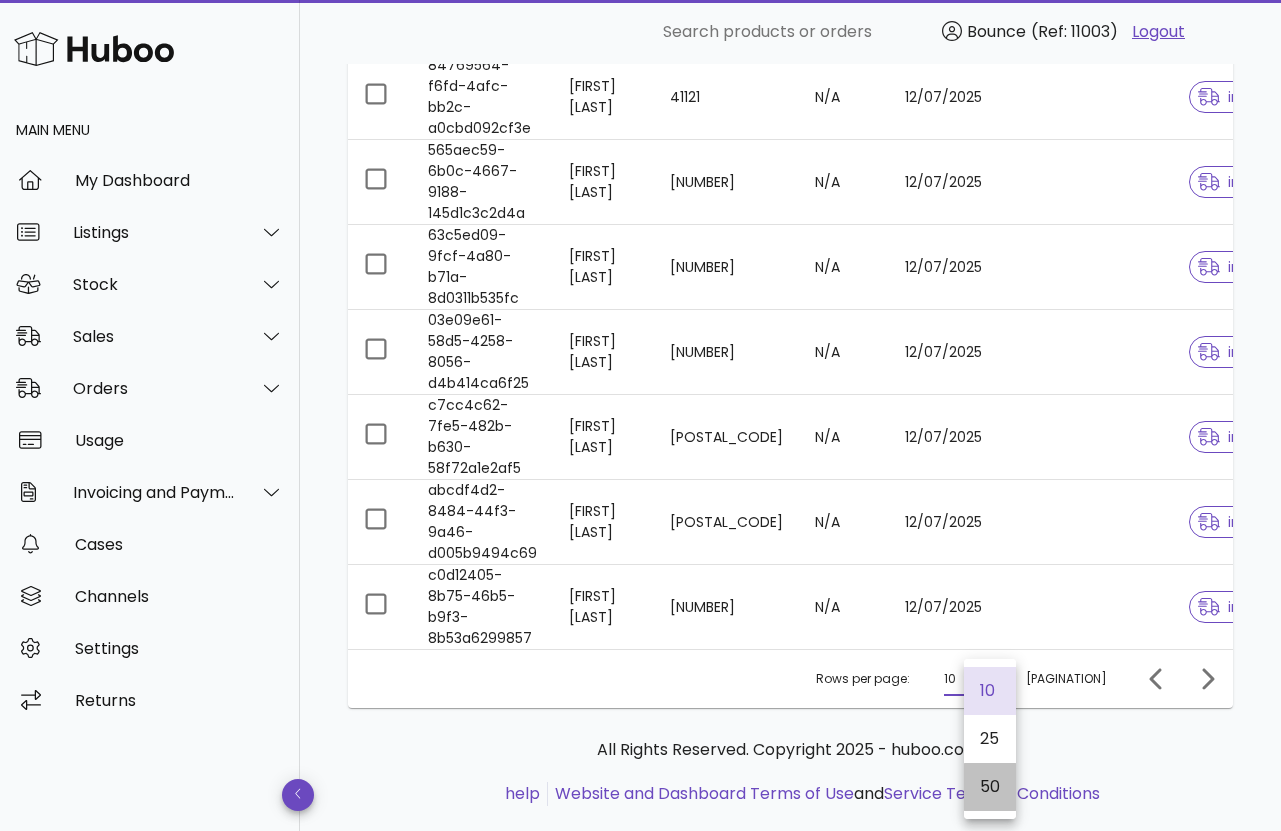 drag, startPoint x: 986, startPoint y: 788, endPoint x: 1010, endPoint y: 639, distance: 150.9205 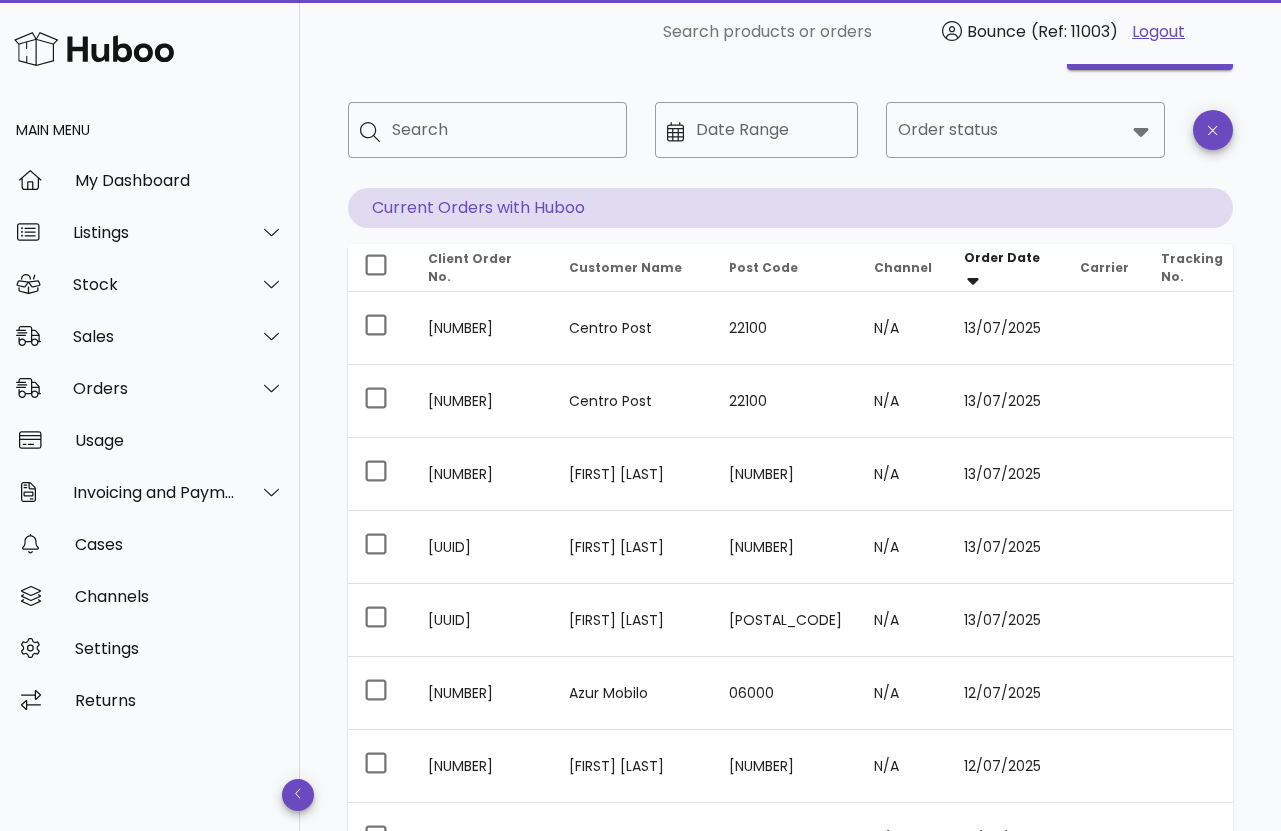 scroll, scrollTop: 50, scrollLeft: 0, axis: vertical 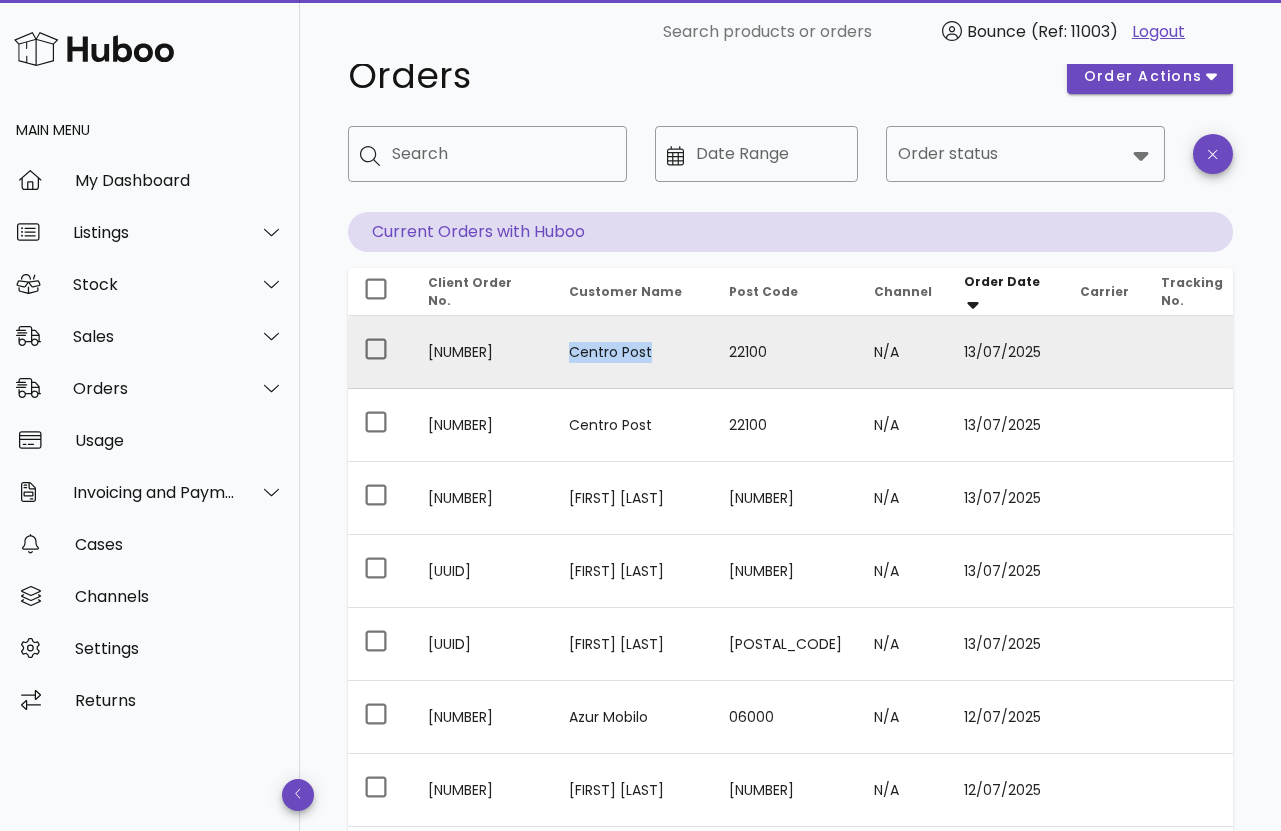 drag, startPoint x: 657, startPoint y: 356, endPoint x: 573, endPoint y: 364, distance: 84.38009 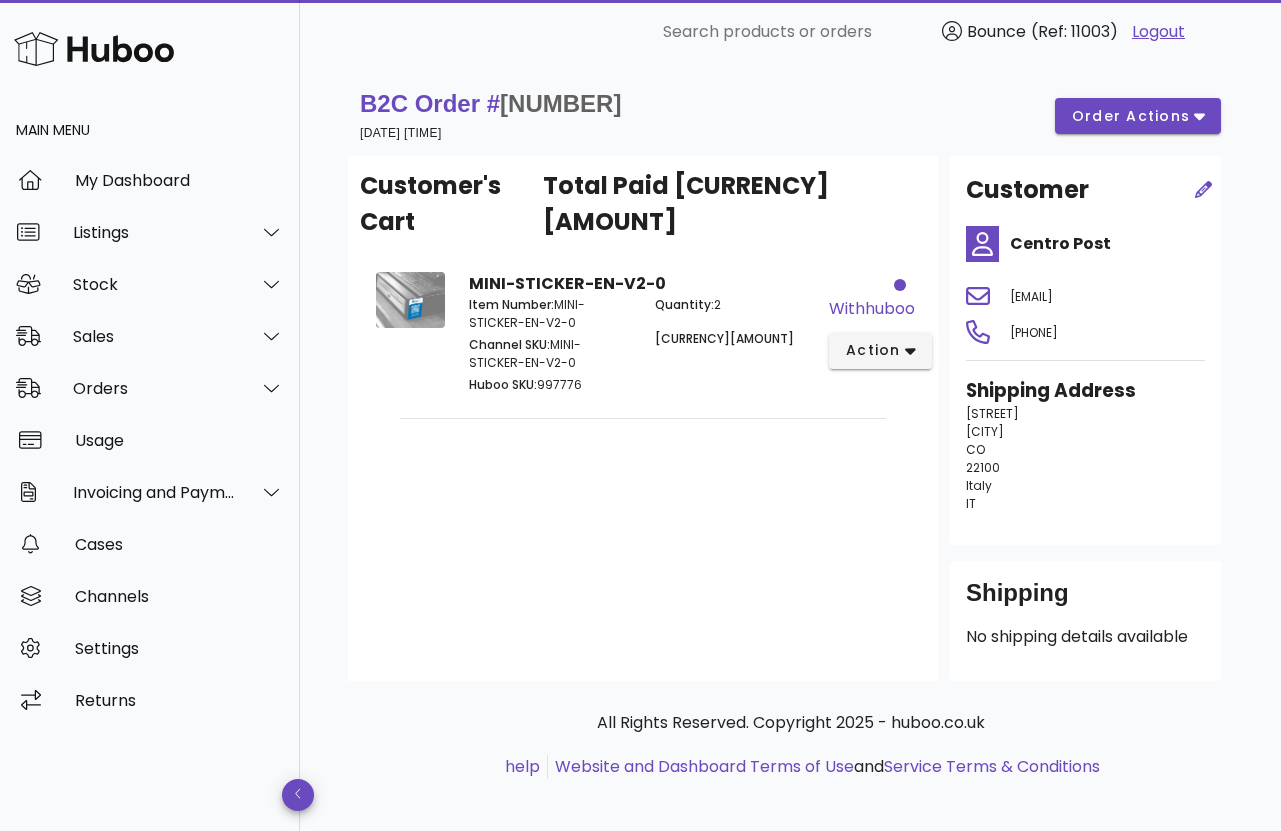 scroll, scrollTop: 50, scrollLeft: 0, axis: vertical 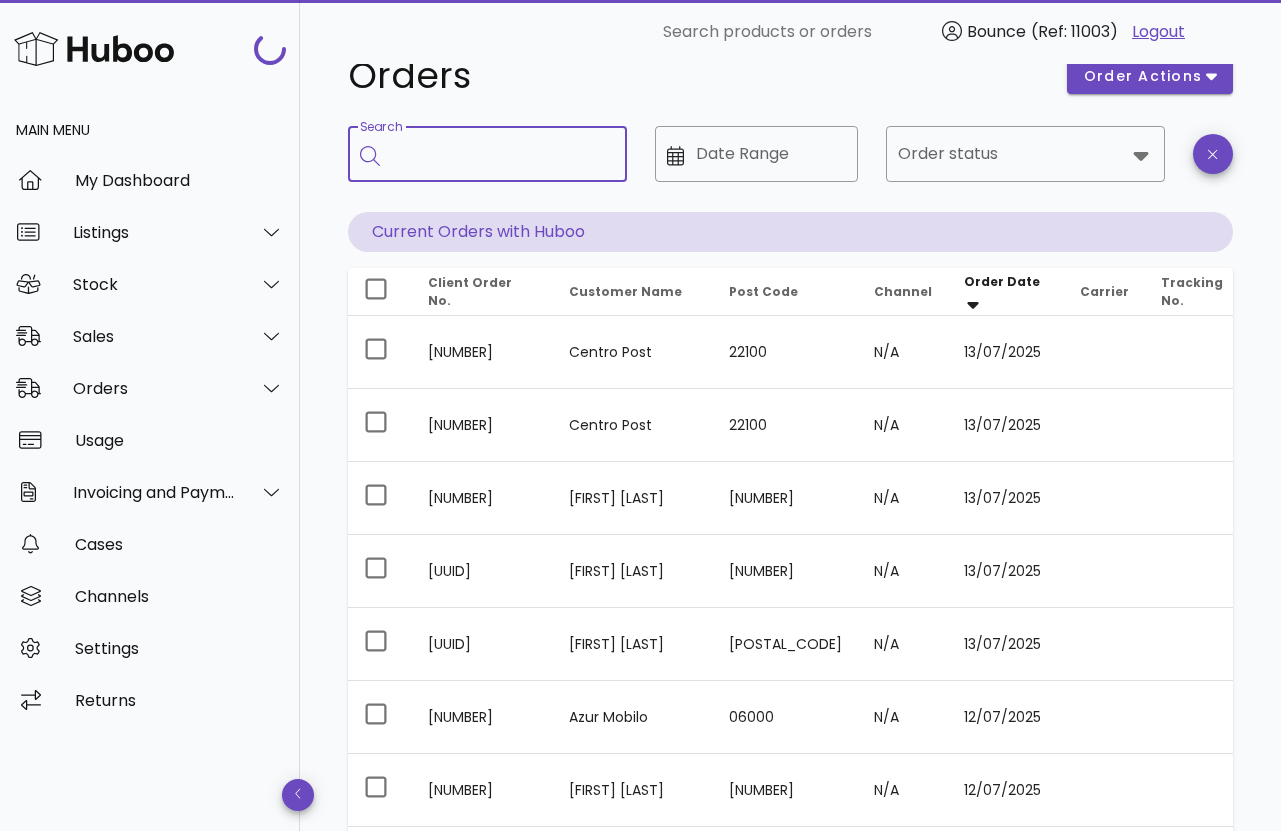 click on "Search" at bounding box center [501, 154] 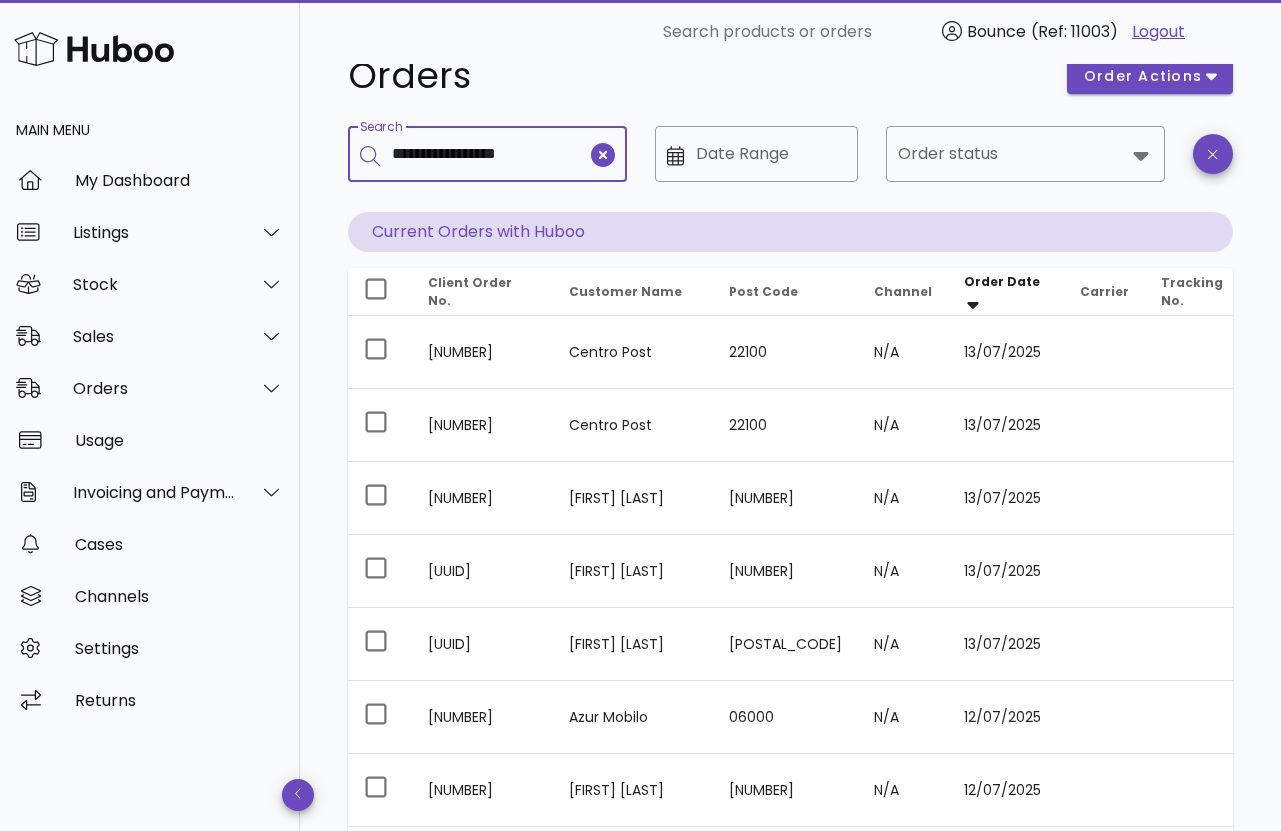 scroll, scrollTop: 0, scrollLeft: 0, axis: both 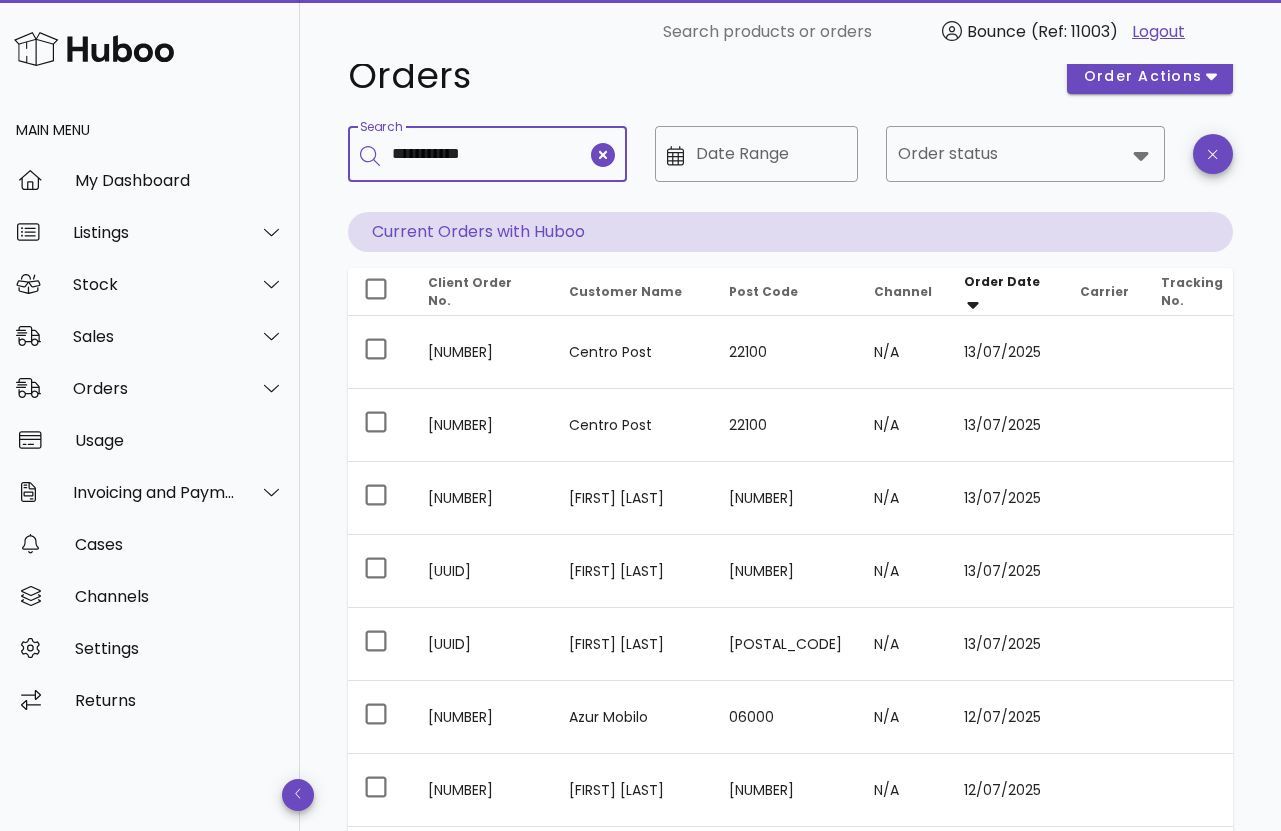 type on "**********" 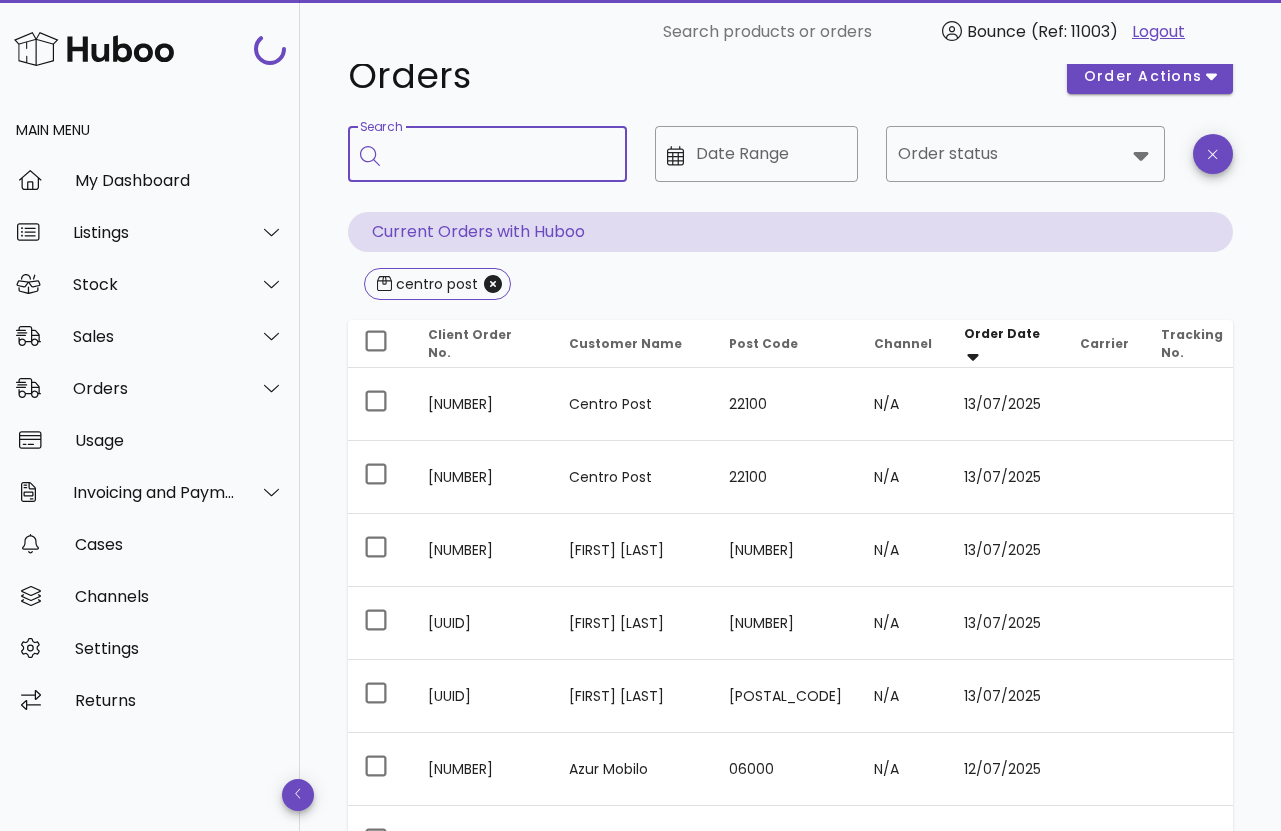scroll, scrollTop: 0, scrollLeft: 0, axis: both 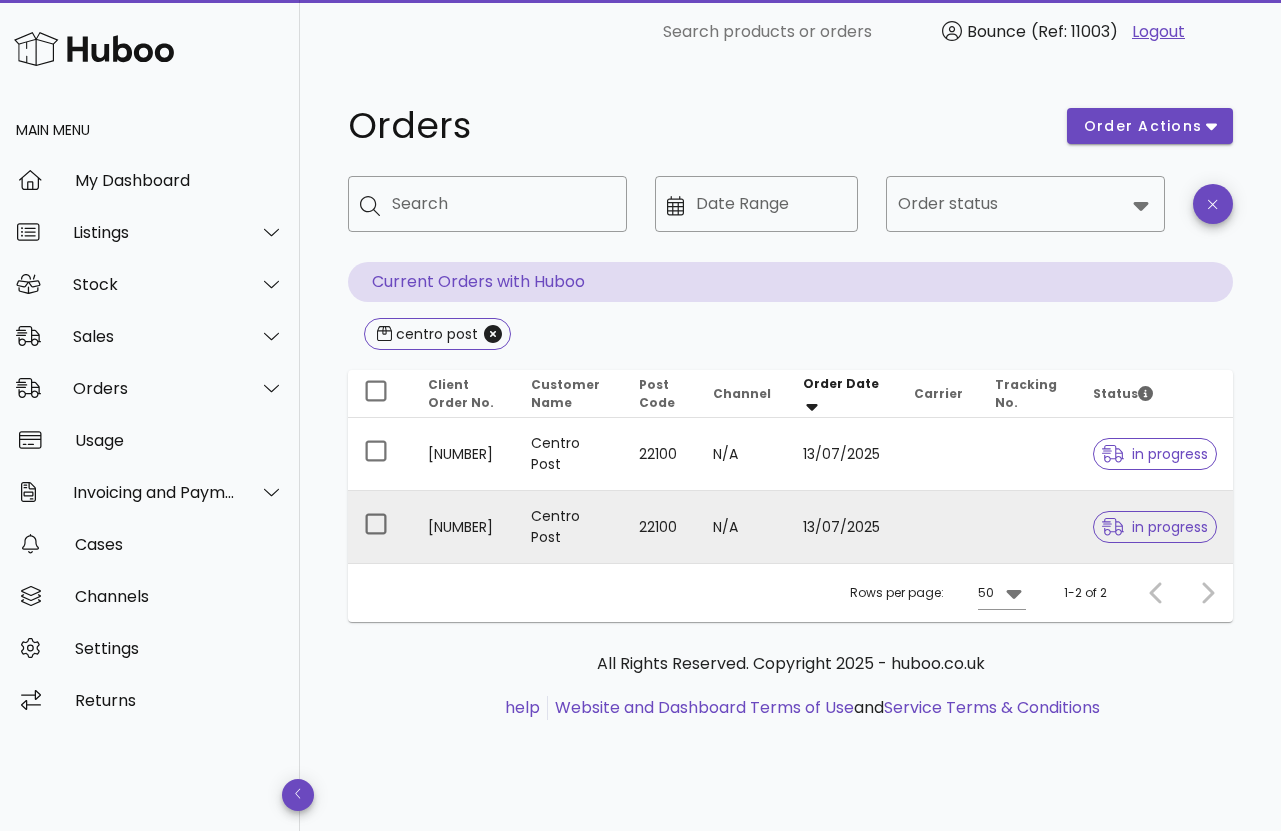 click on "[NUMBER]" at bounding box center [463, 527] 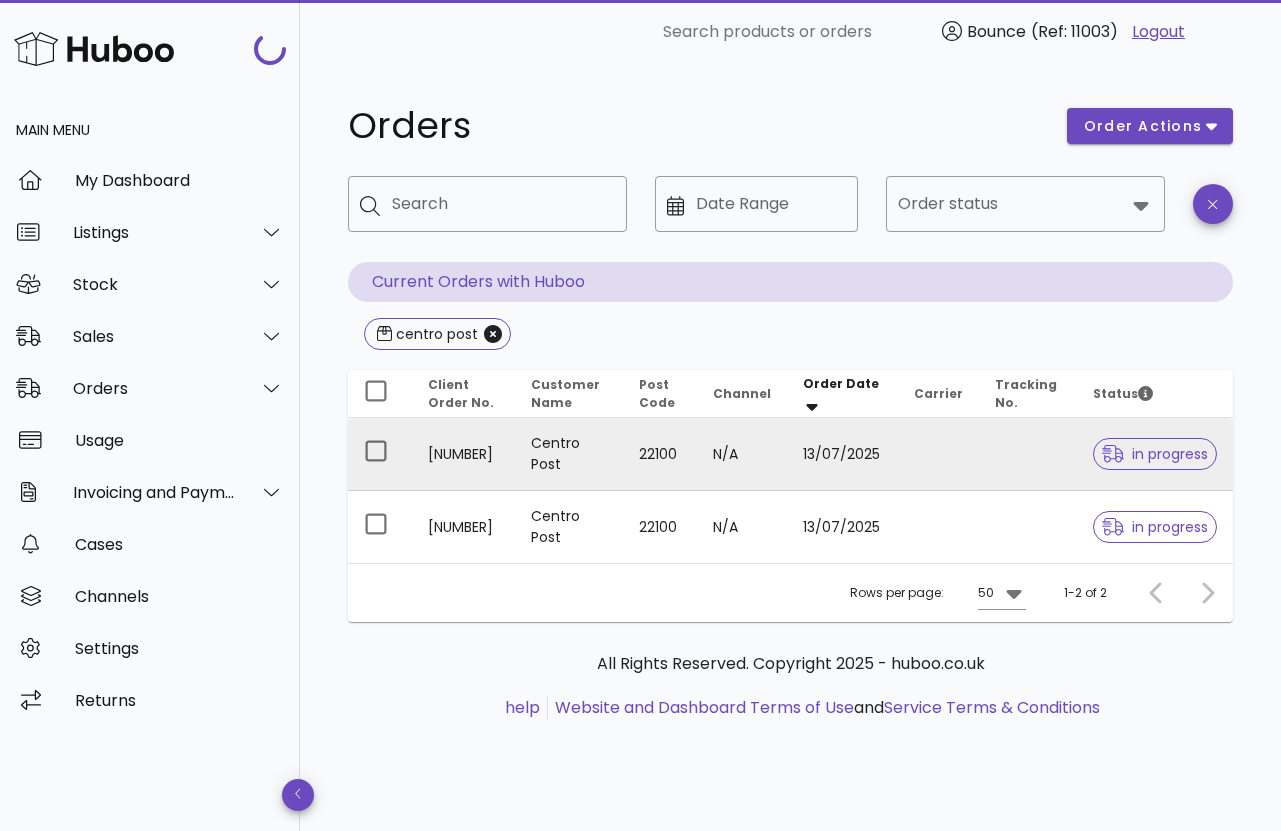 click on "[NUMBER]" at bounding box center (463, 454) 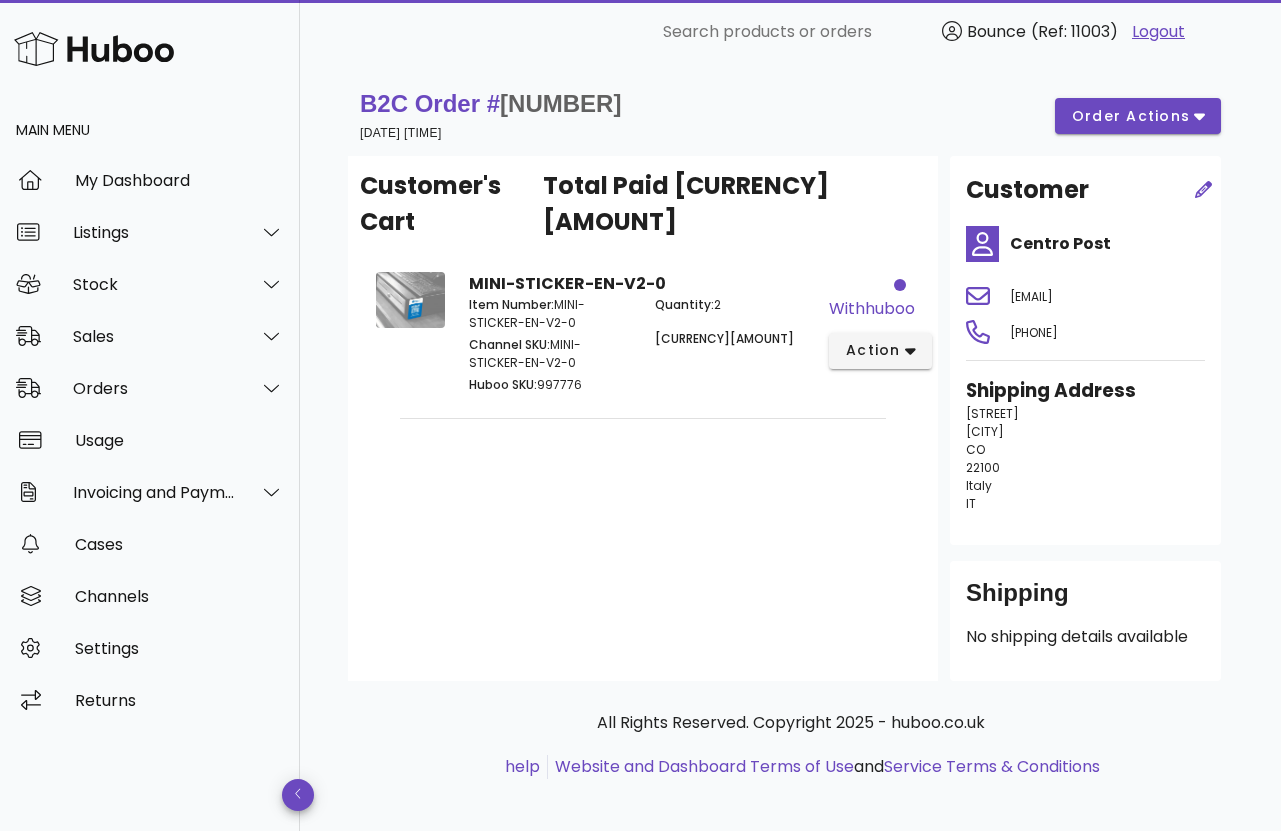 click on "[STREET] [CITY] [POSTAL_CODE] [COUNTRY]" at bounding box center [1085, 459] 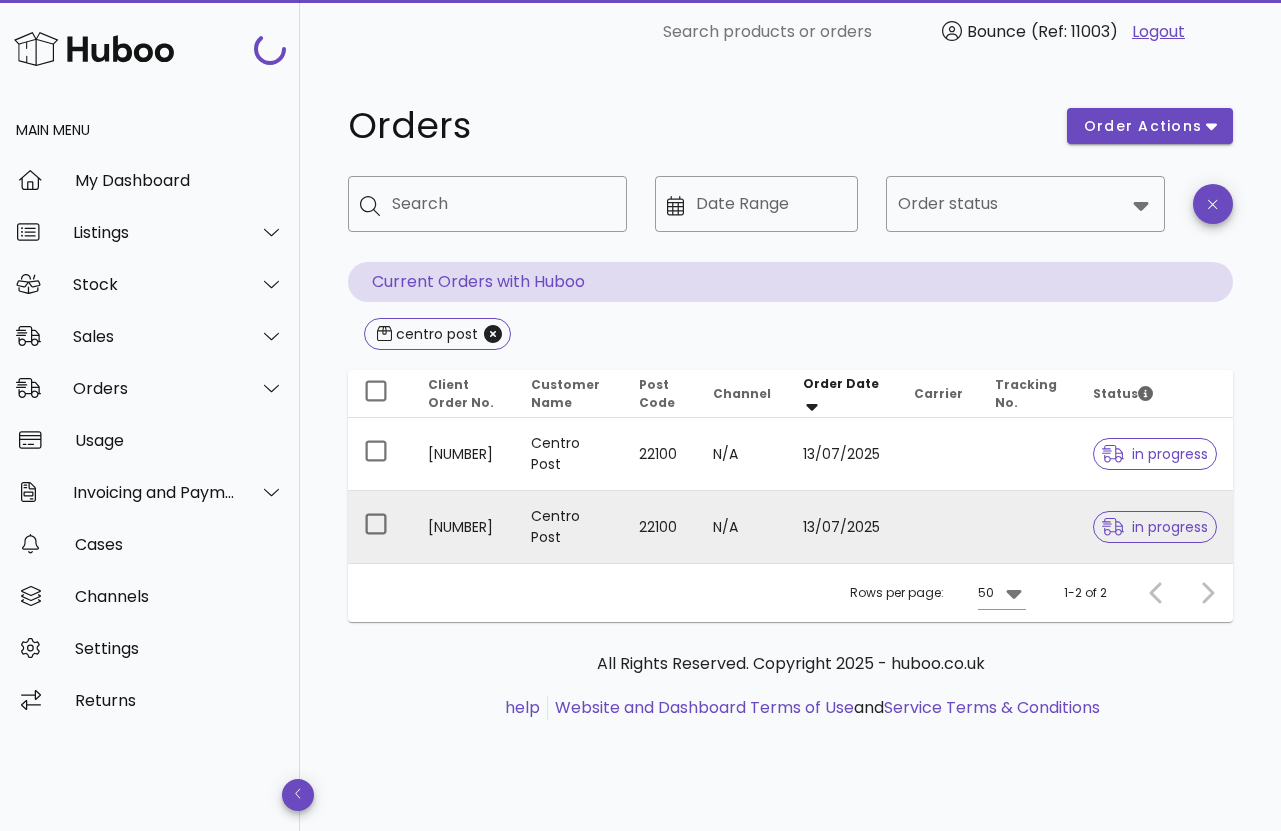click on "Centro Post" at bounding box center (568, 527) 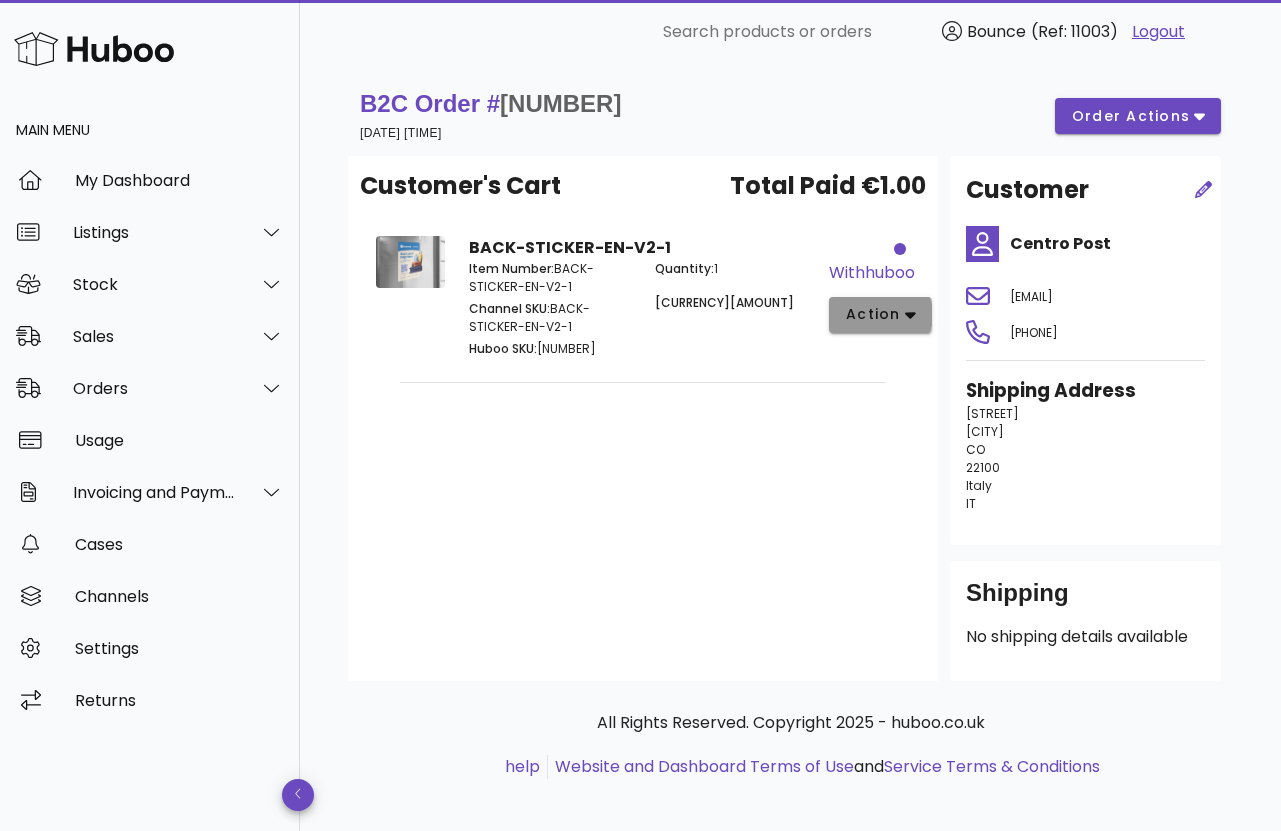 click on "action" at bounding box center (880, 315) 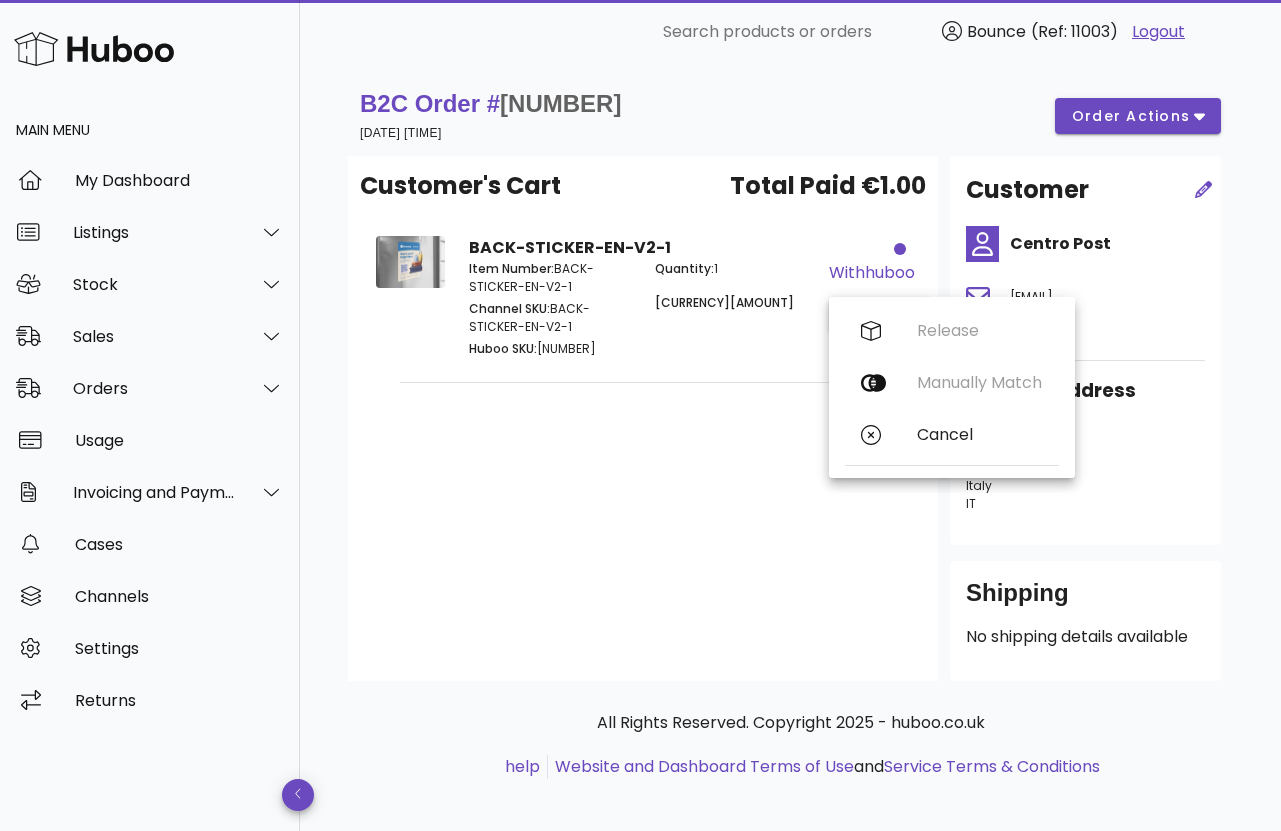 click on "[CURRENCY][AMOUNT] [NUMBER] [CURRENCY][AMOUNT]" at bounding box center [643, 418] 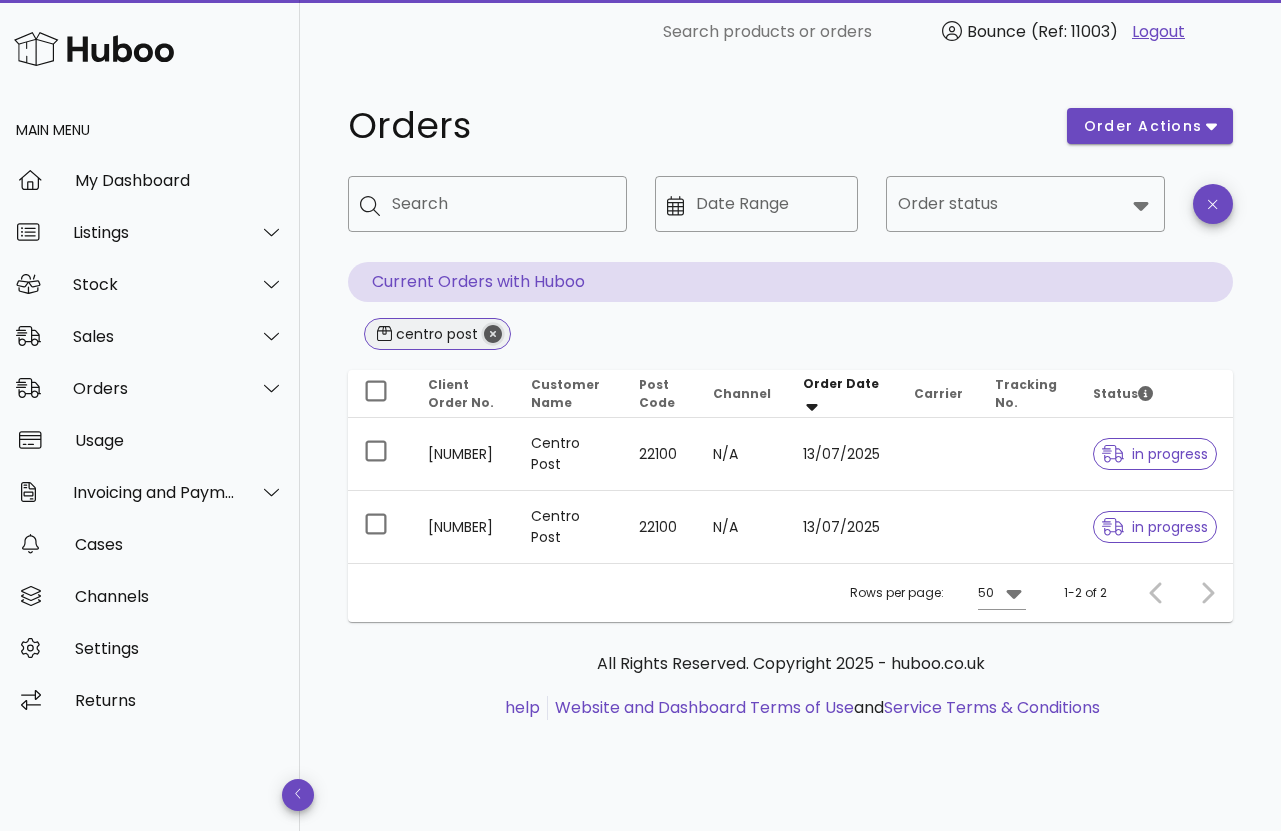 click 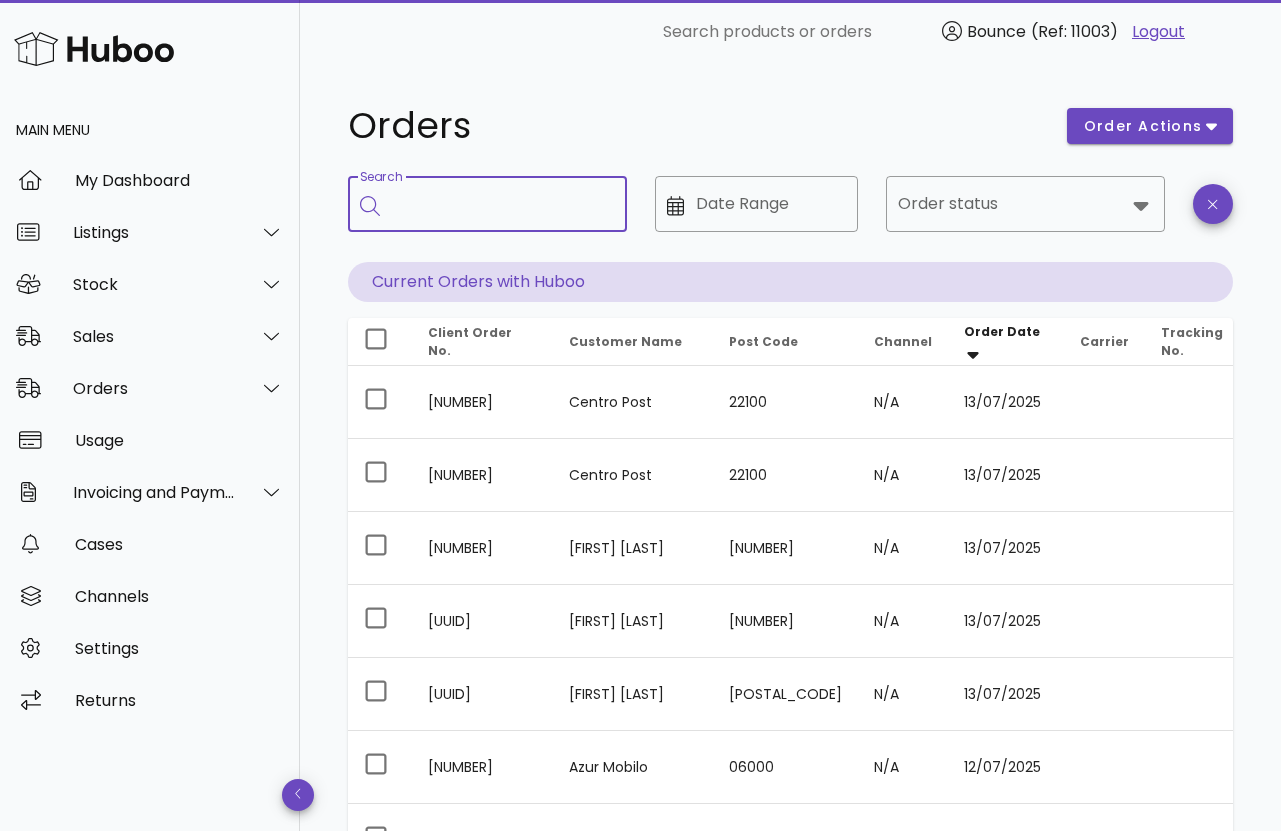 click on "Search" at bounding box center [501, 204] 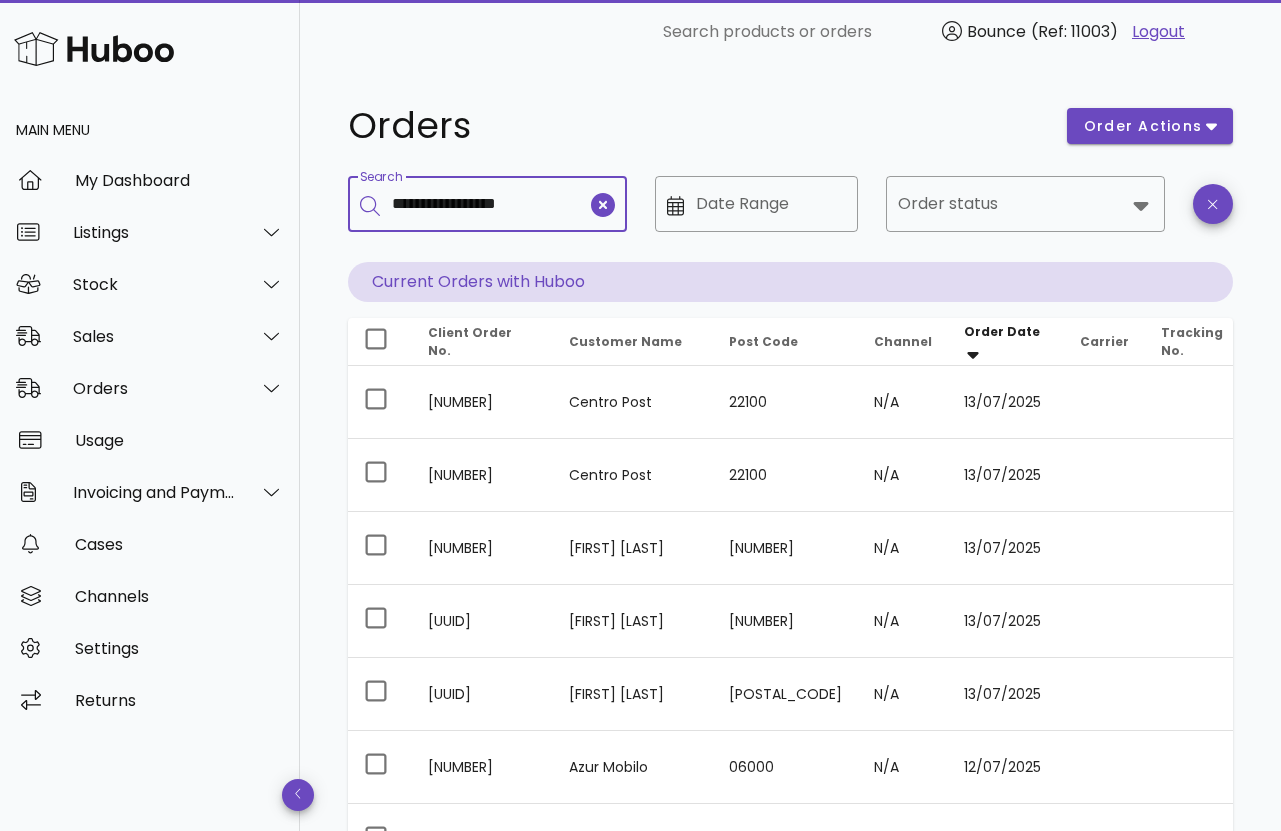type on "**********" 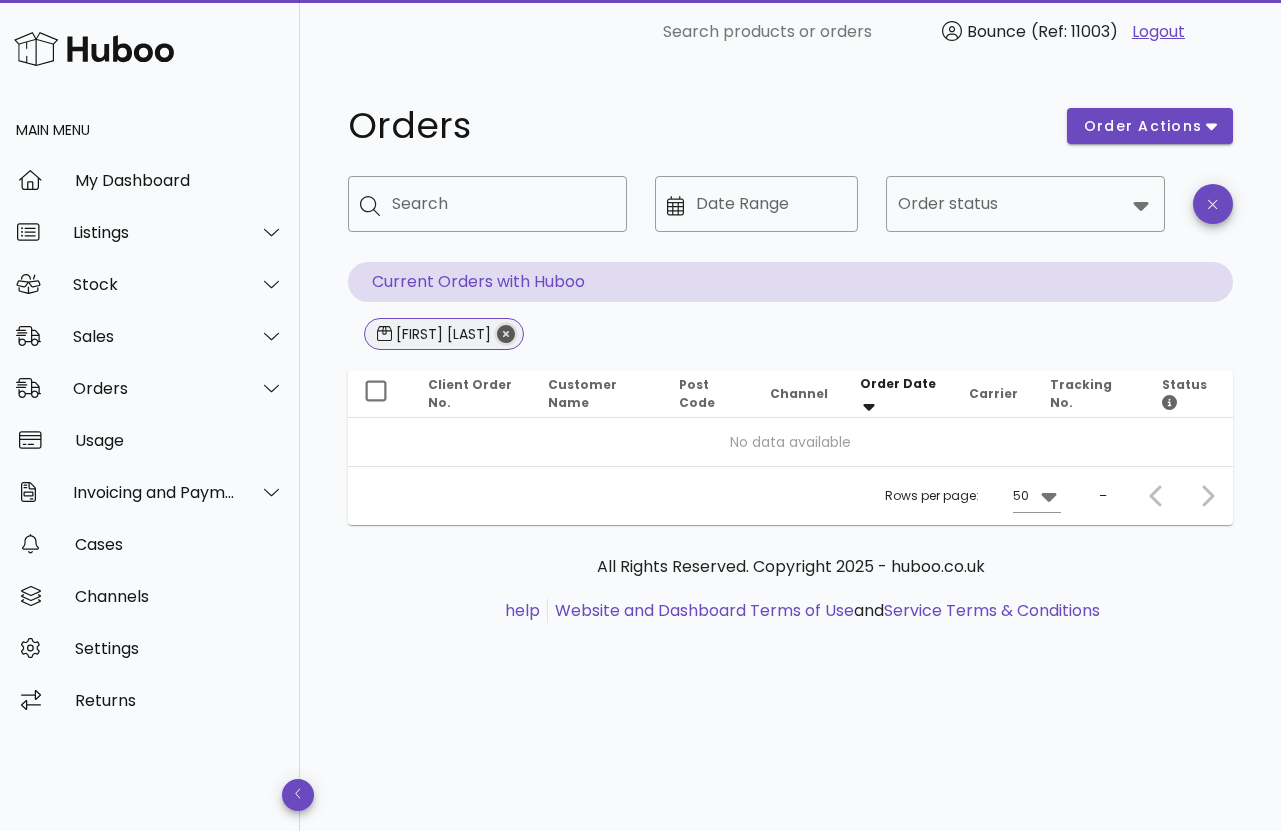 click 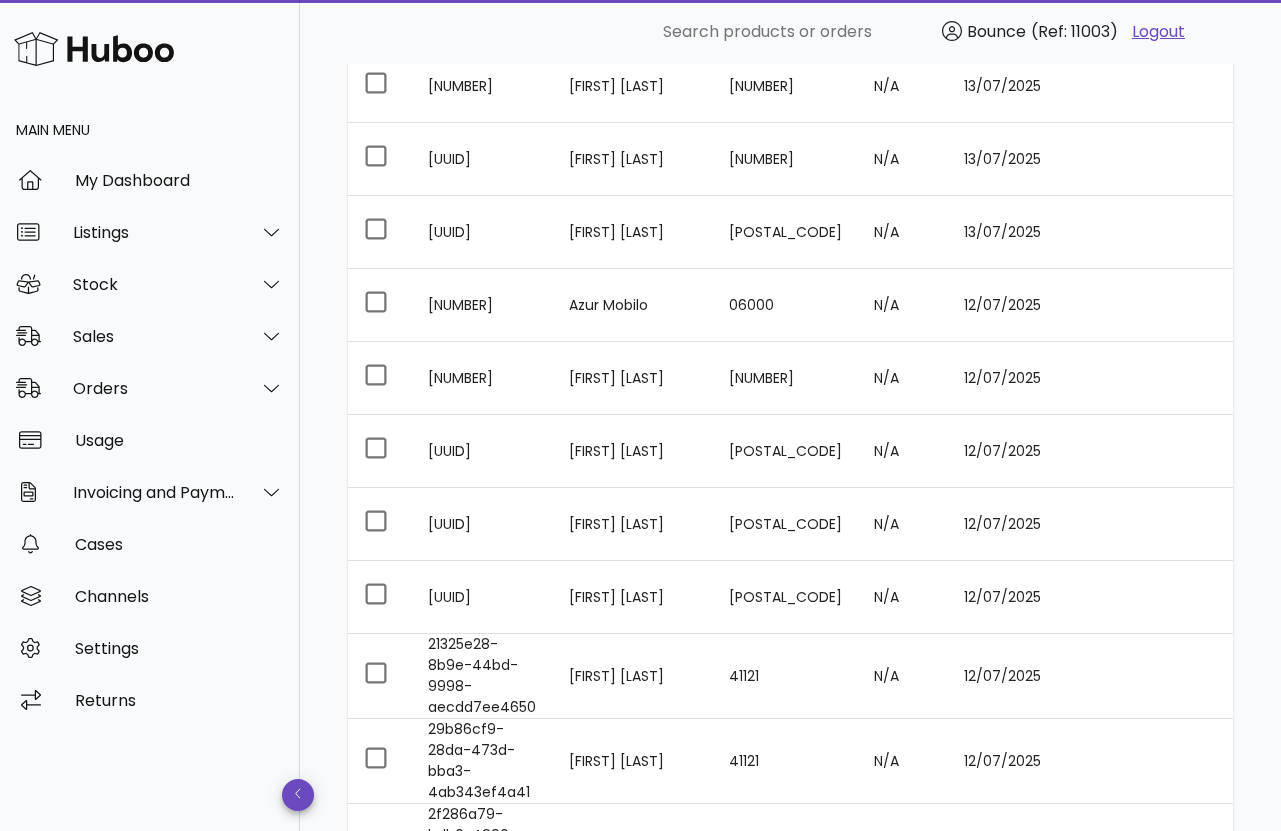 scroll, scrollTop: 0, scrollLeft: 0, axis: both 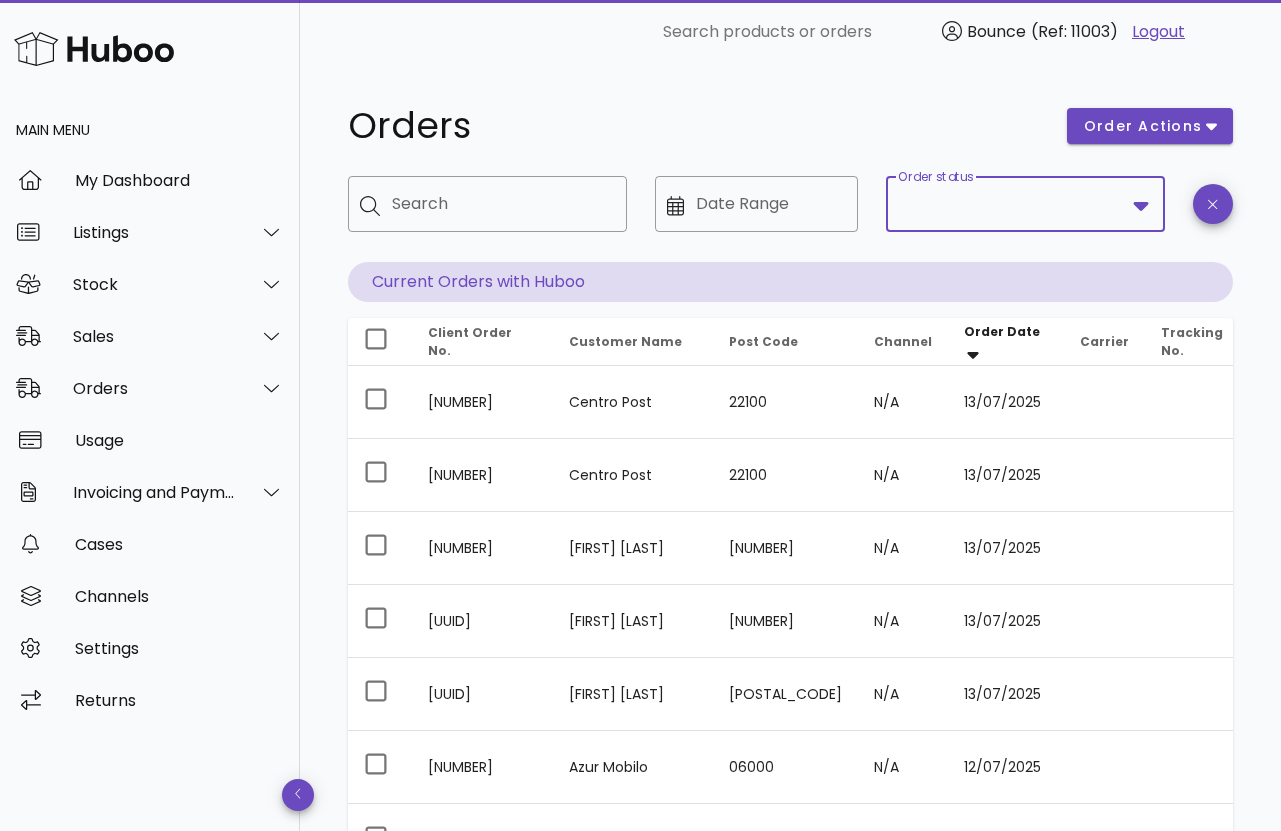 click on "Order status" at bounding box center (1011, 204) 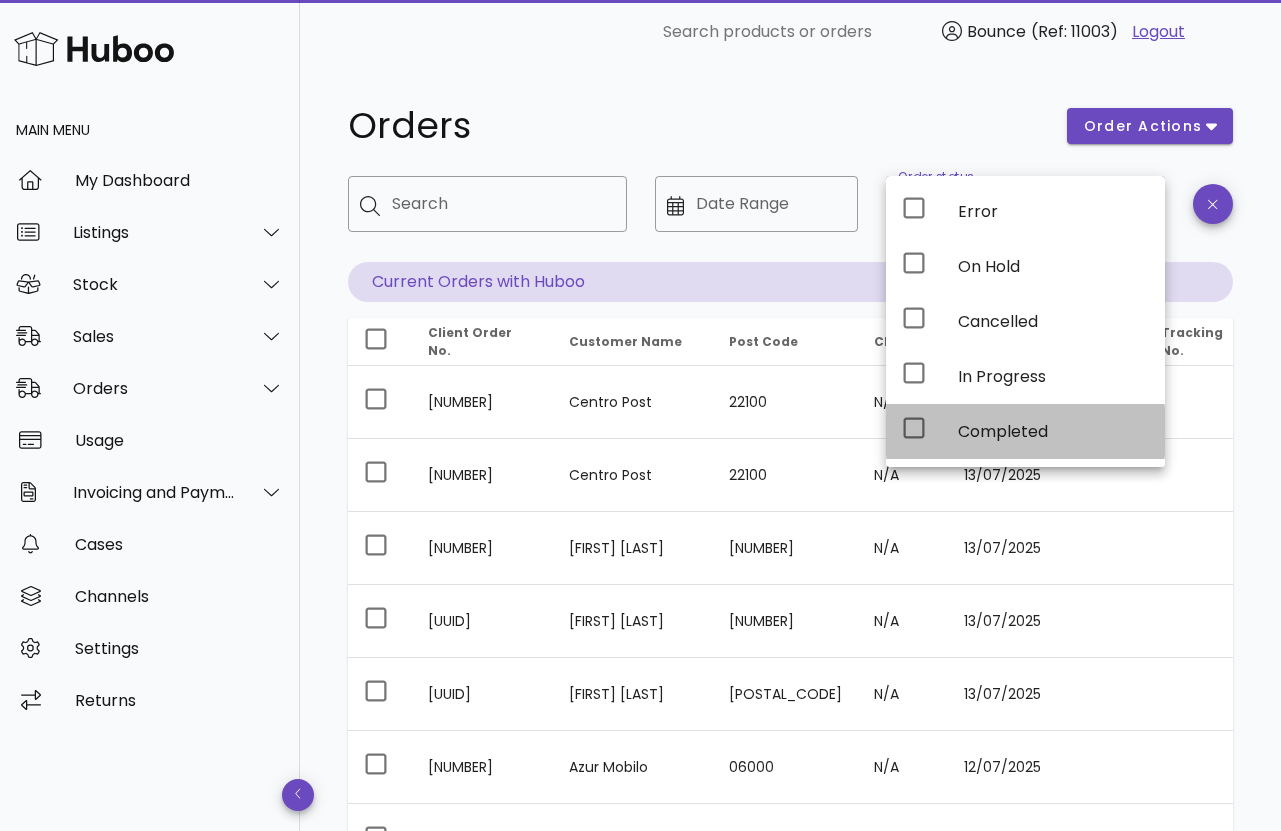 click on "Completed" at bounding box center (1053, 431) 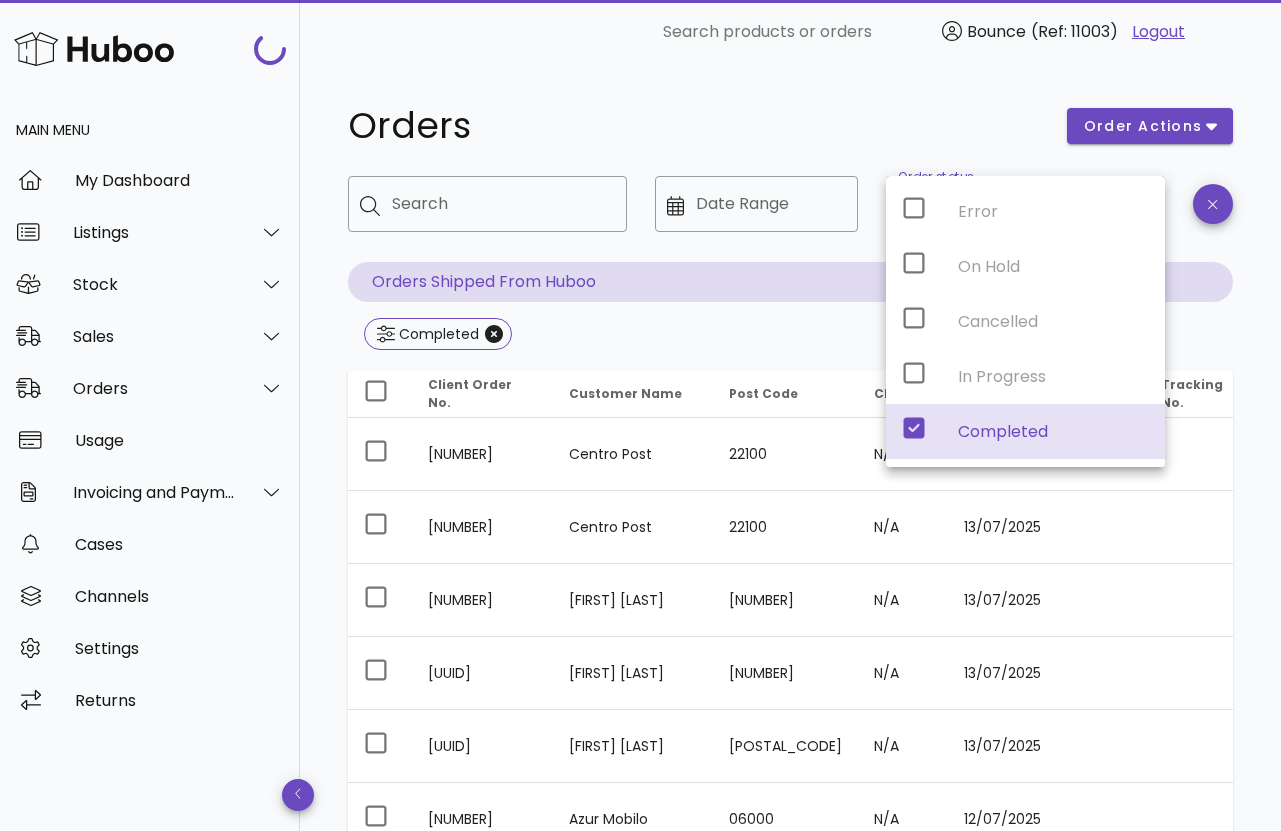 click on "Orders" at bounding box center (695, 126) 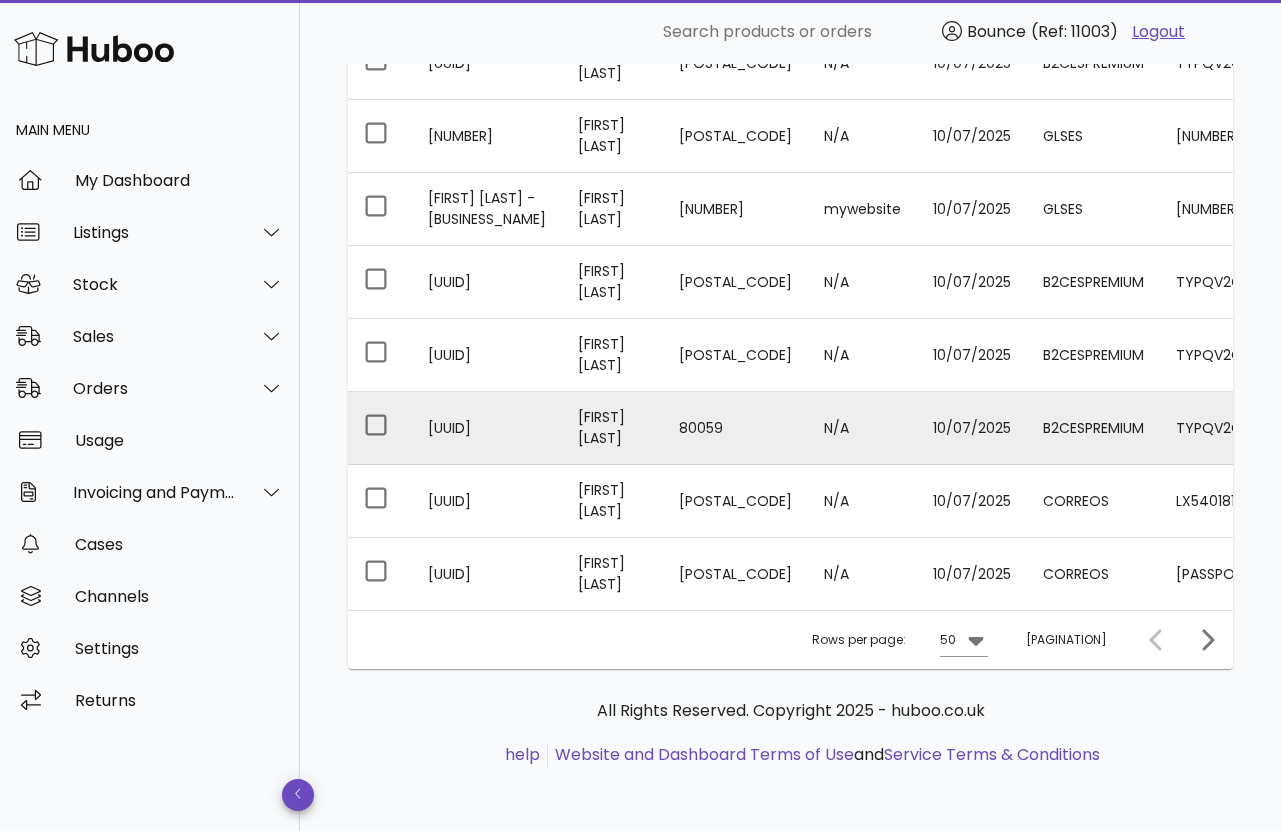 scroll, scrollTop: 3783, scrollLeft: 0, axis: vertical 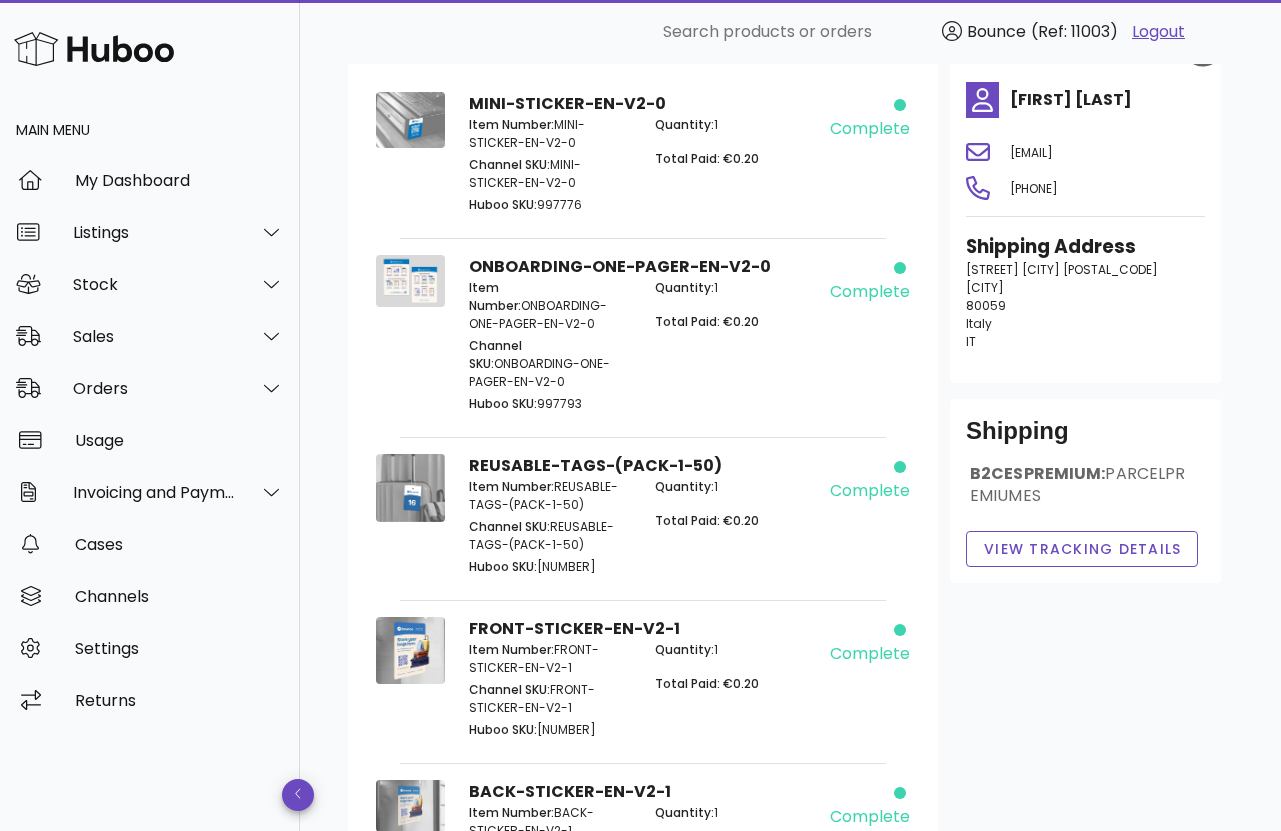 click on "[STREET] [CITY] [POSTAL_CODE] [COUNTRY]" at bounding box center [1085, 306] 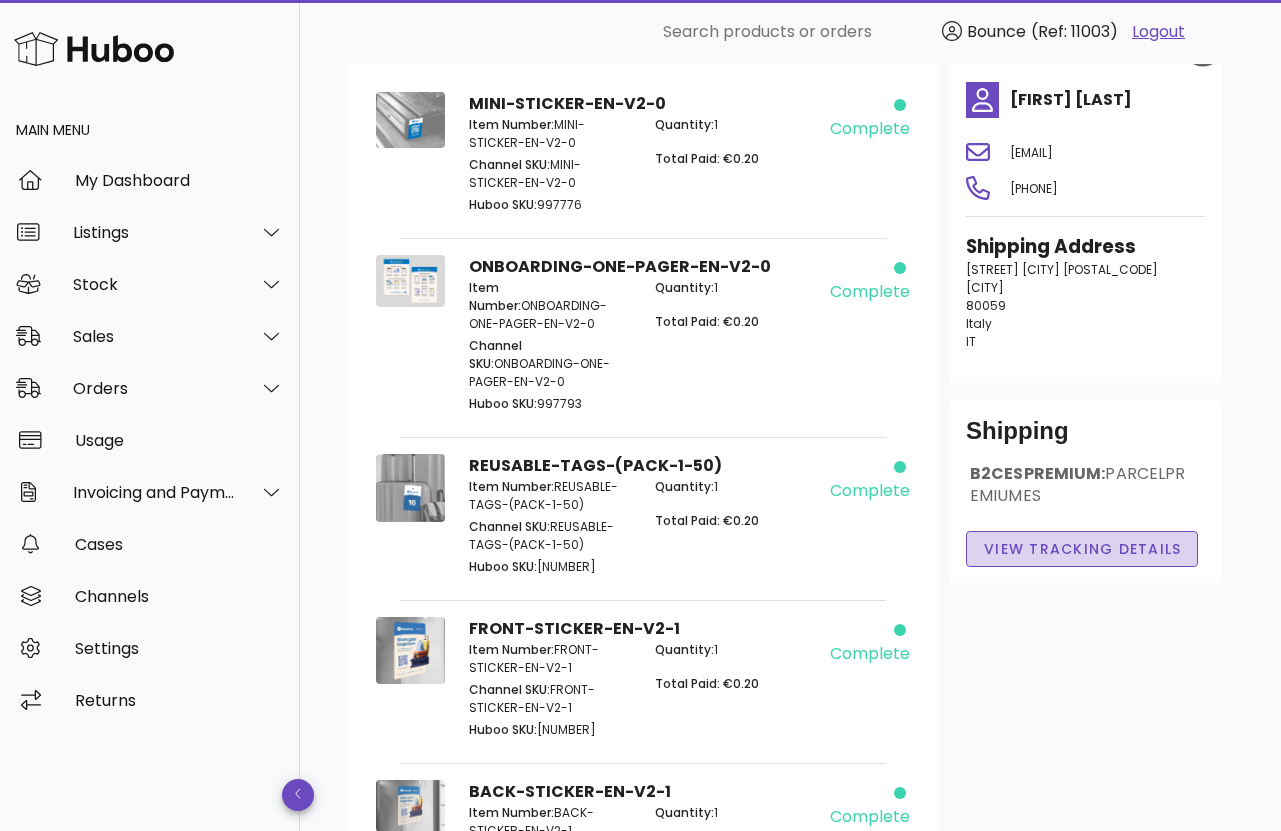 click on "View Tracking details" at bounding box center [1082, 549] 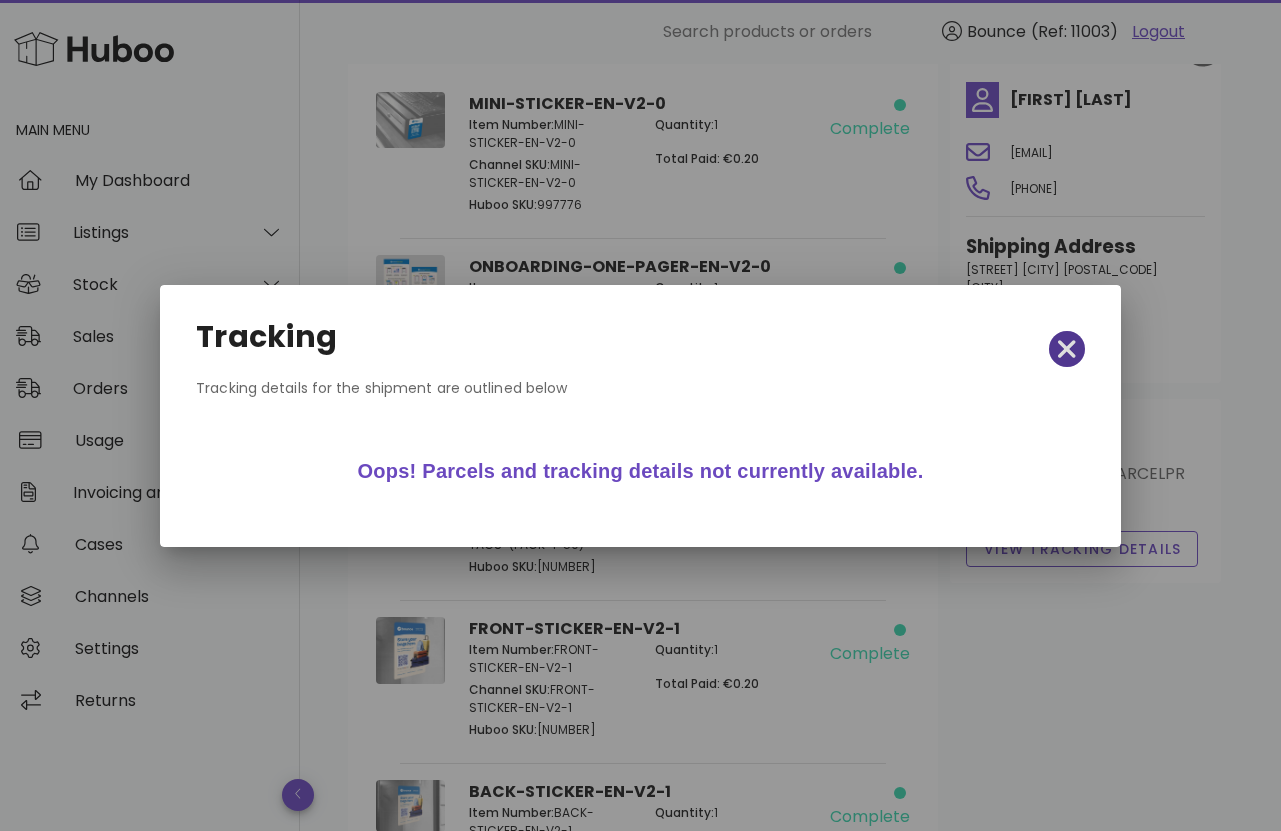 click 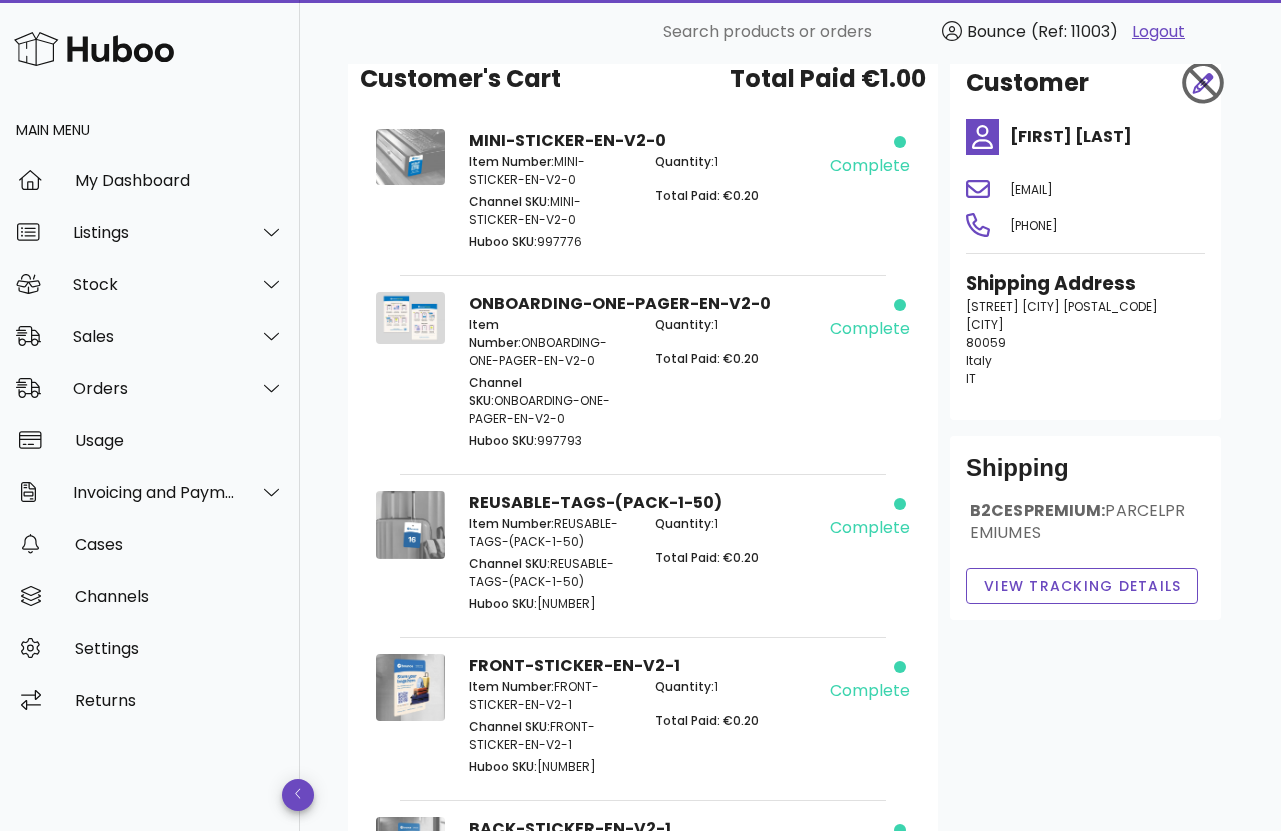 scroll, scrollTop: 0, scrollLeft: 0, axis: both 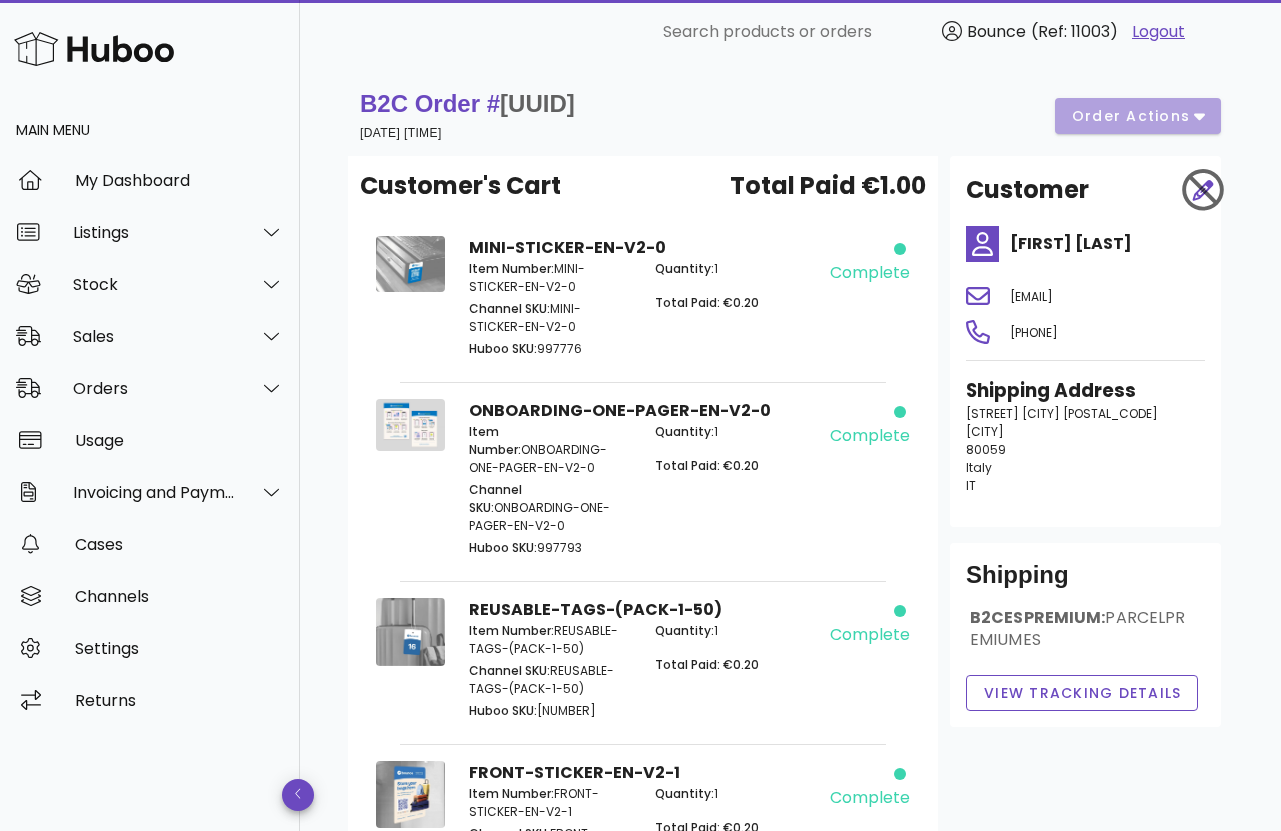 drag, startPoint x: 1106, startPoint y: 489, endPoint x: 1083, endPoint y: 475, distance: 26.925823 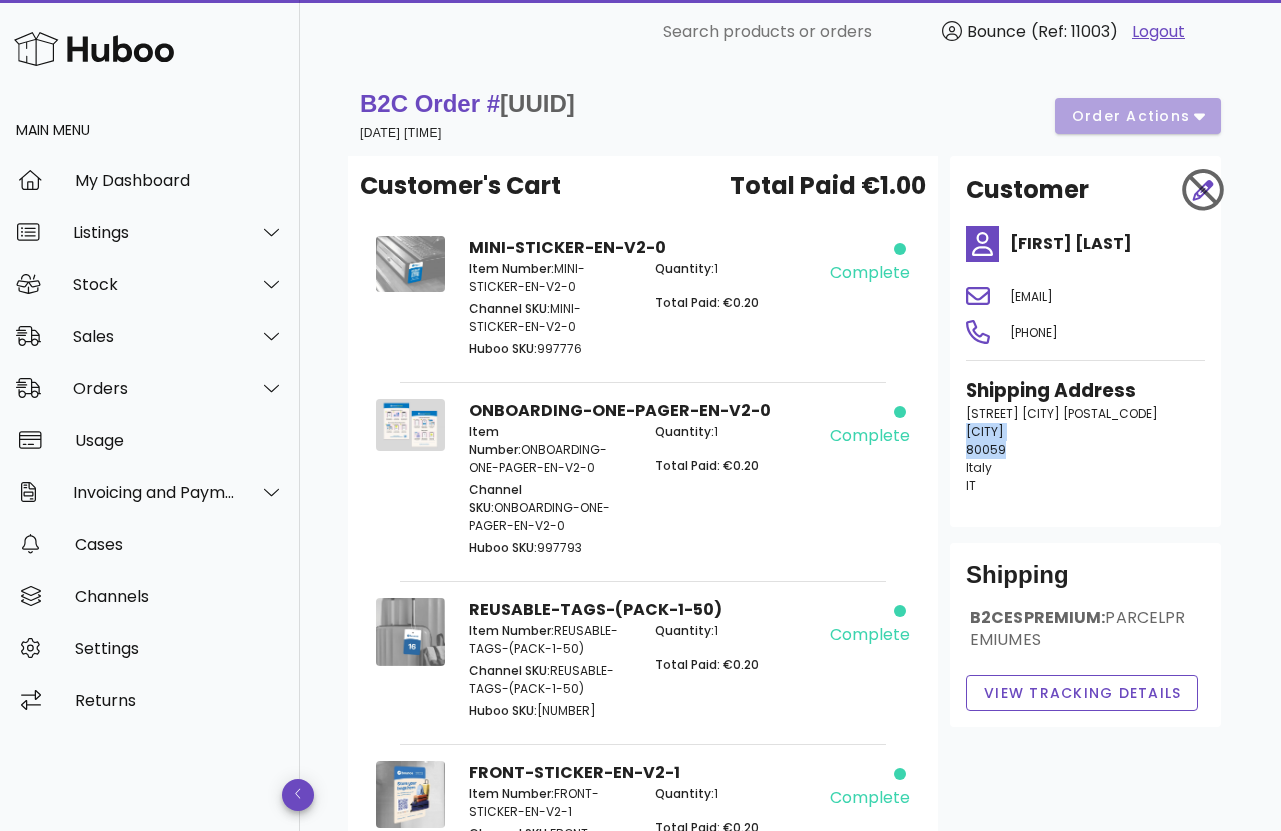 click on "[STREET] [CITY] [POSTAL_CODE] [COUNTRY]" at bounding box center [1085, 450] 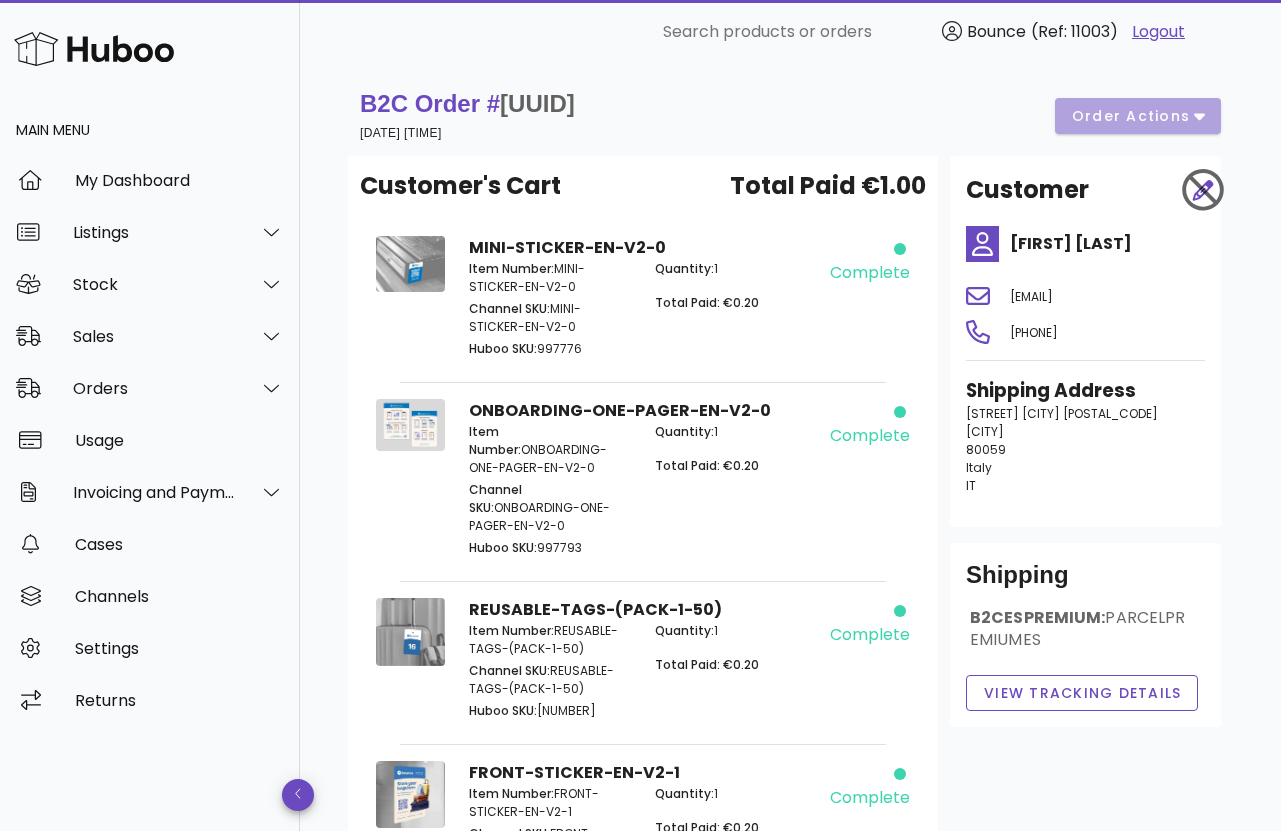 drag, startPoint x: 966, startPoint y: 464, endPoint x: 1041, endPoint y: 558, distance: 120.2539 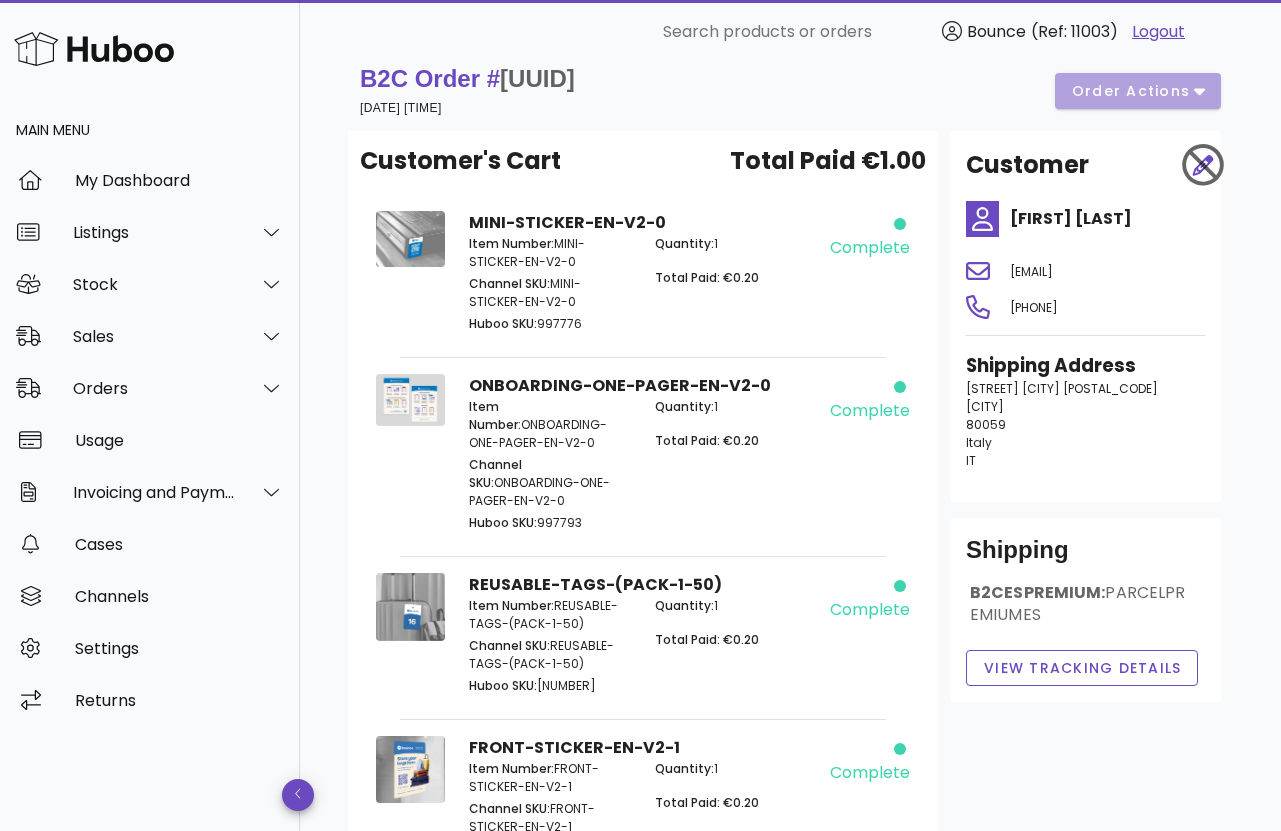 scroll, scrollTop: 29, scrollLeft: 0, axis: vertical 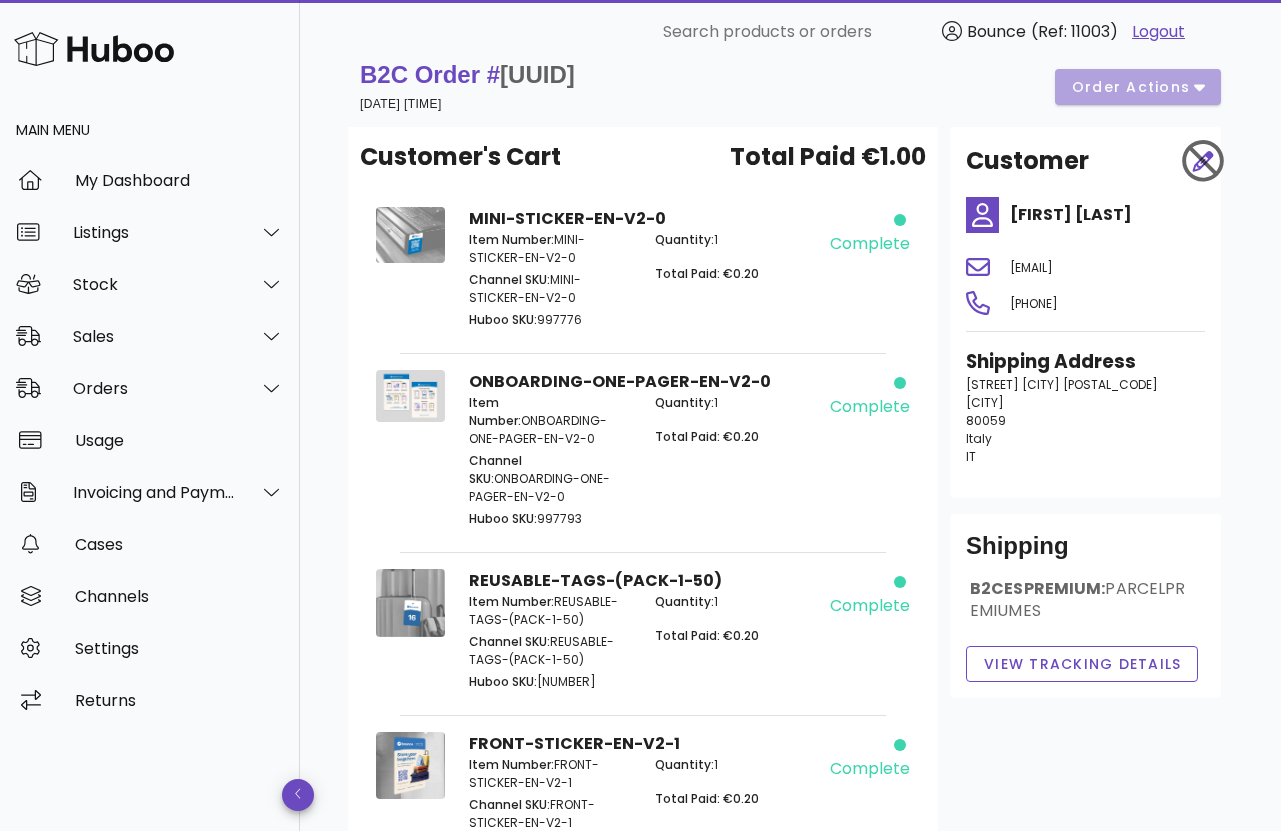 click on "[STREET] [CITY] [POSTAL_CODE] [COUNTRY]" at bounding box center (1085, 415) 